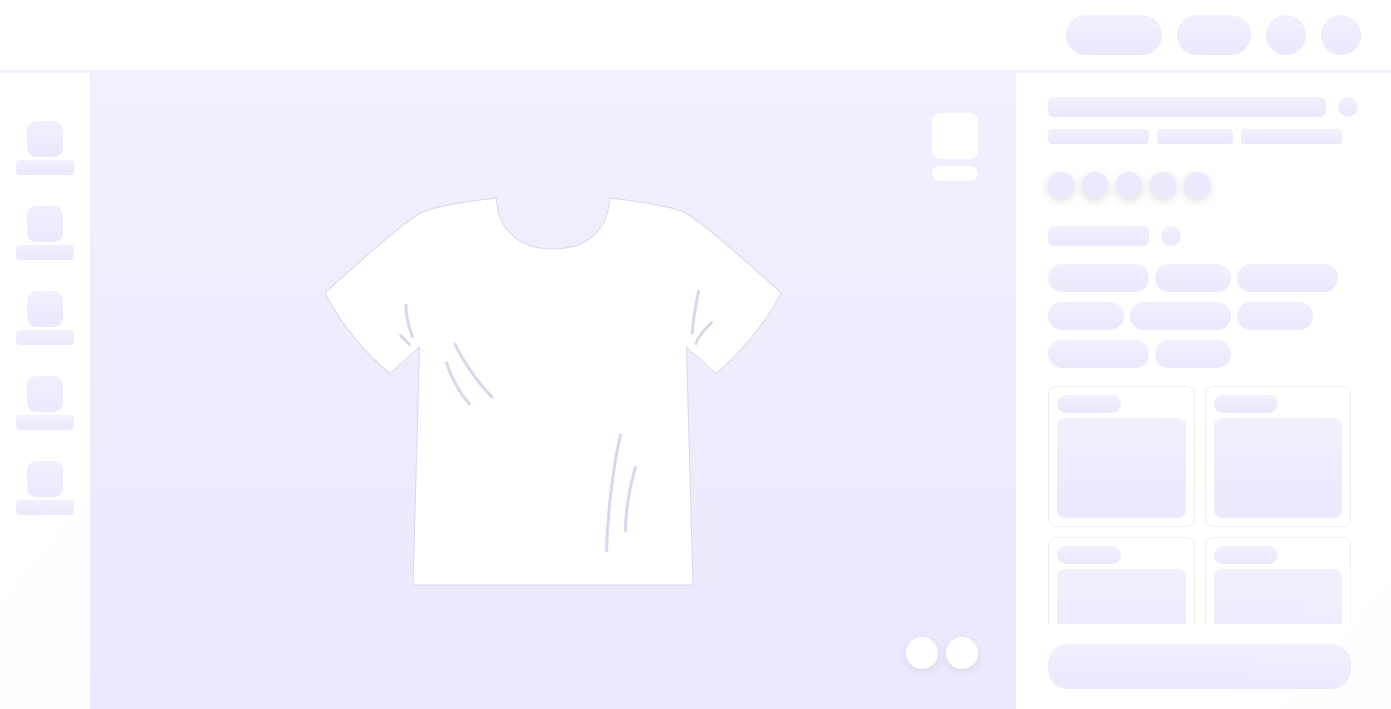 scroll, scrollTop: 0, scrollLeft: 0, axis: both 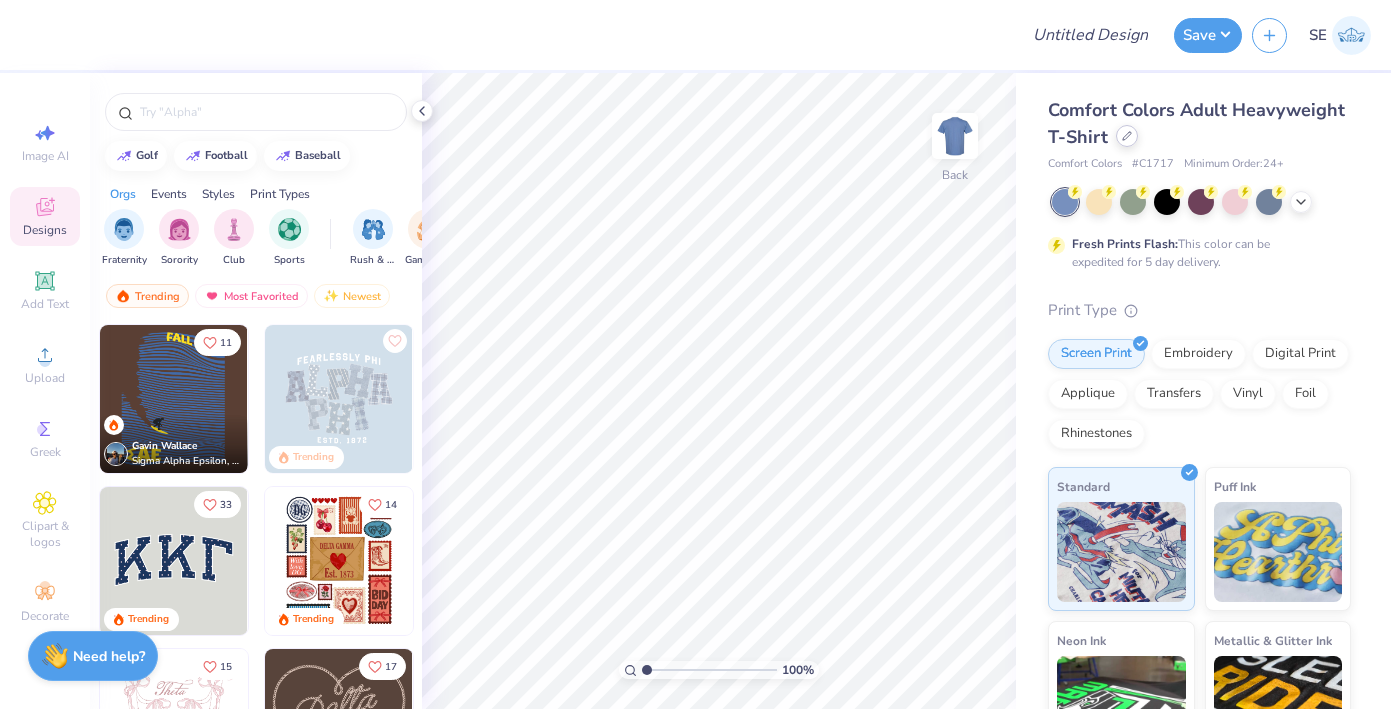 click 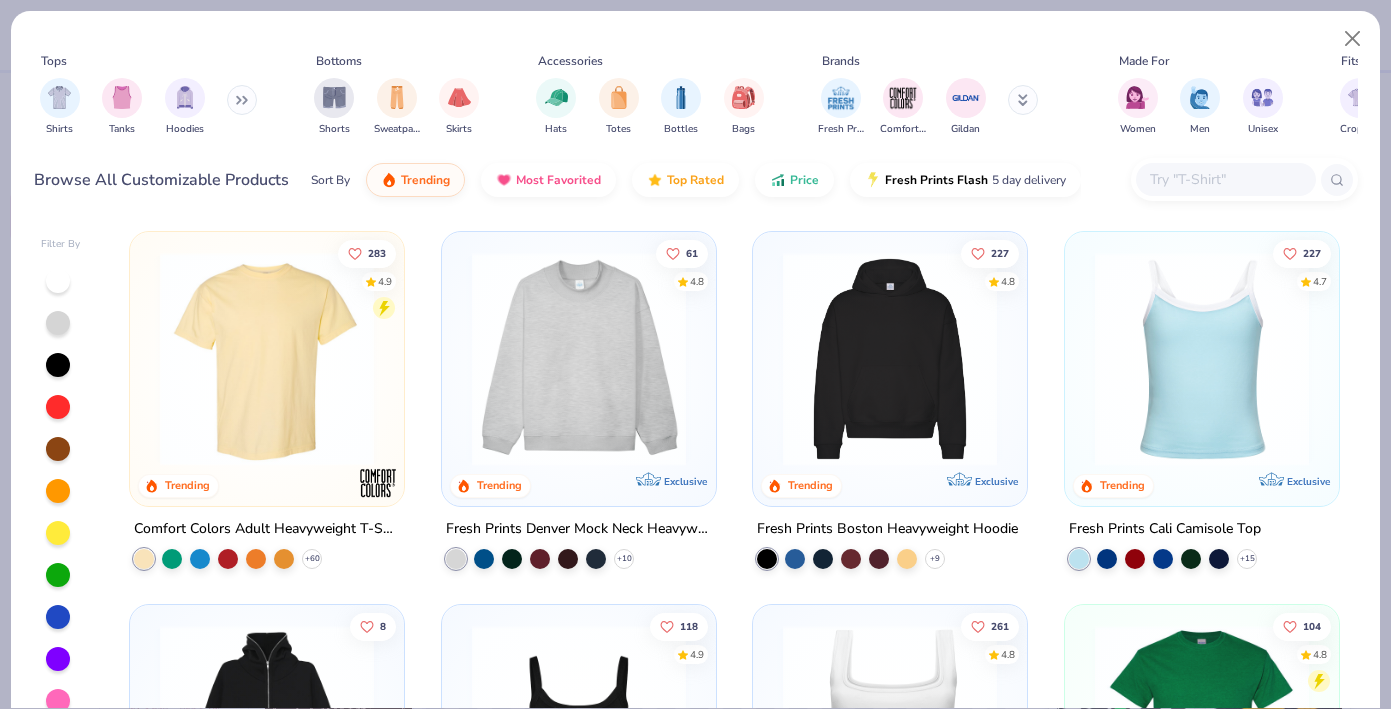 click at bounding box center (242, 100) 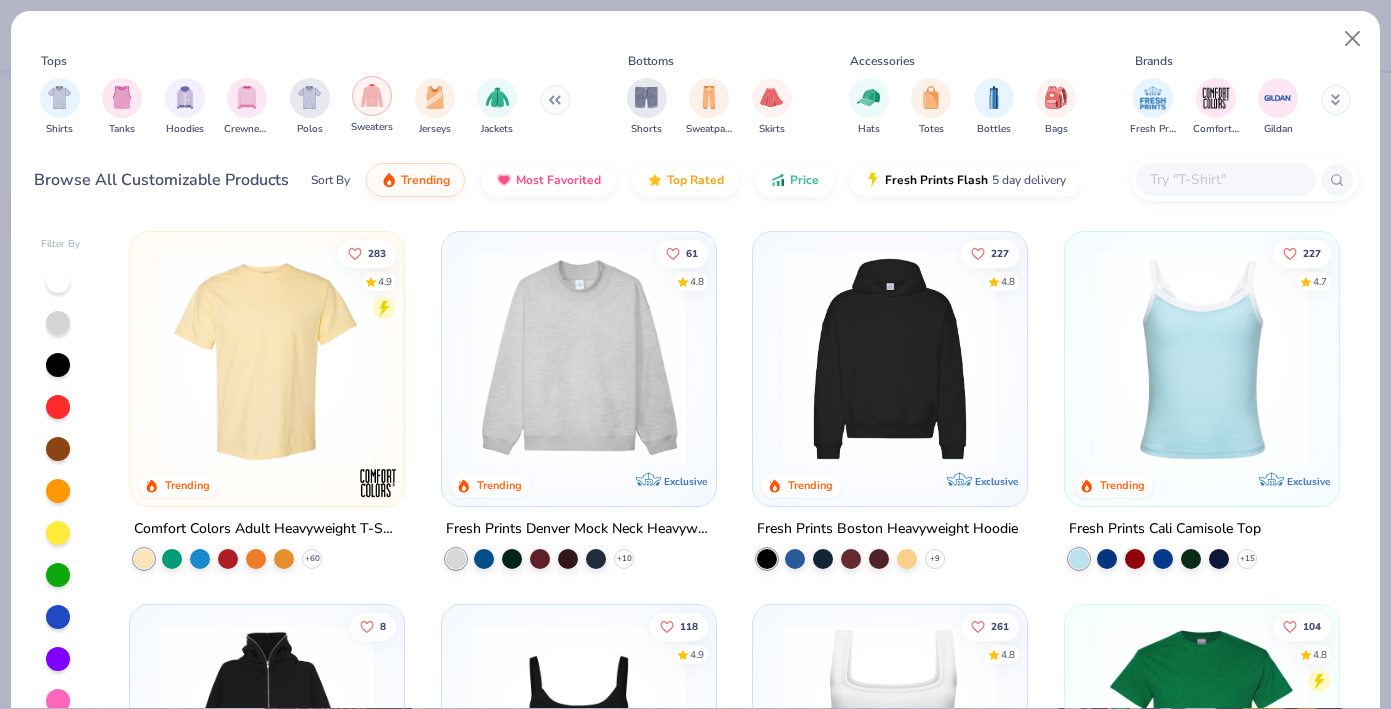 click at bounding box center [372, 95] 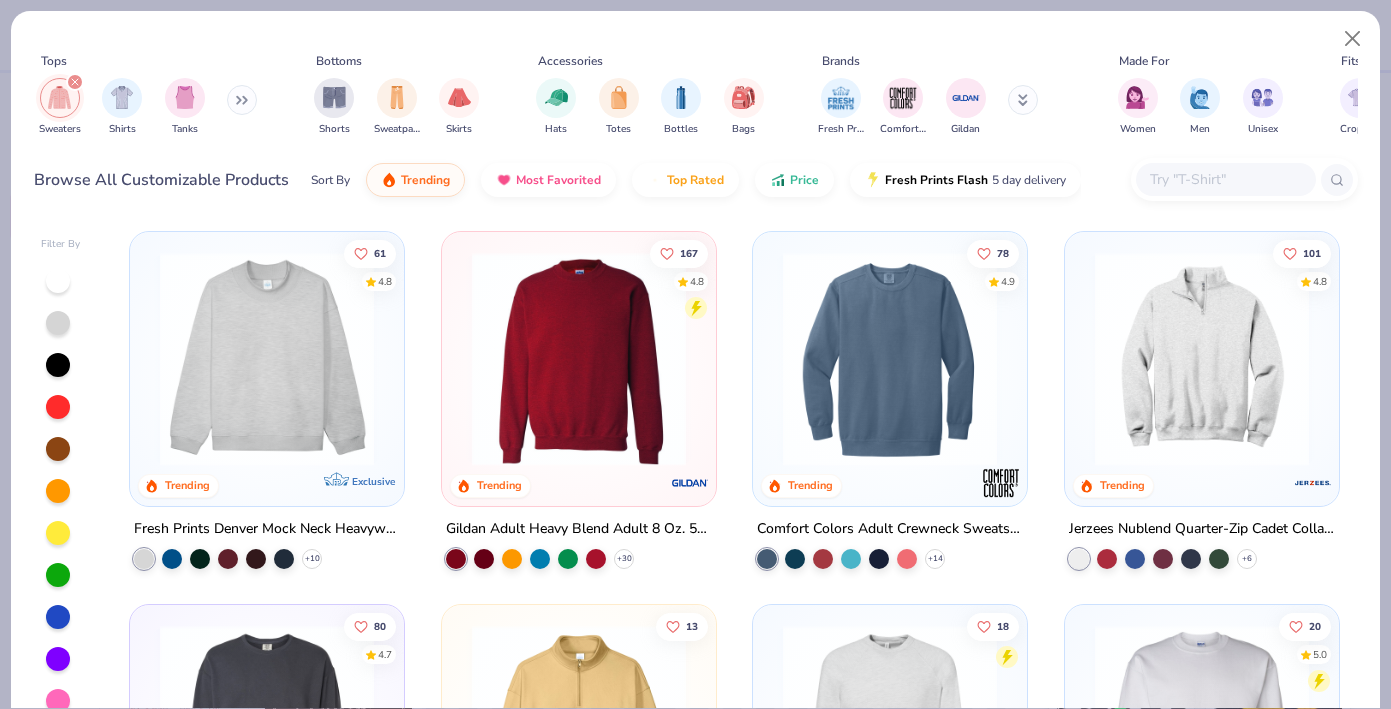 click at bounding box center [267, 359] 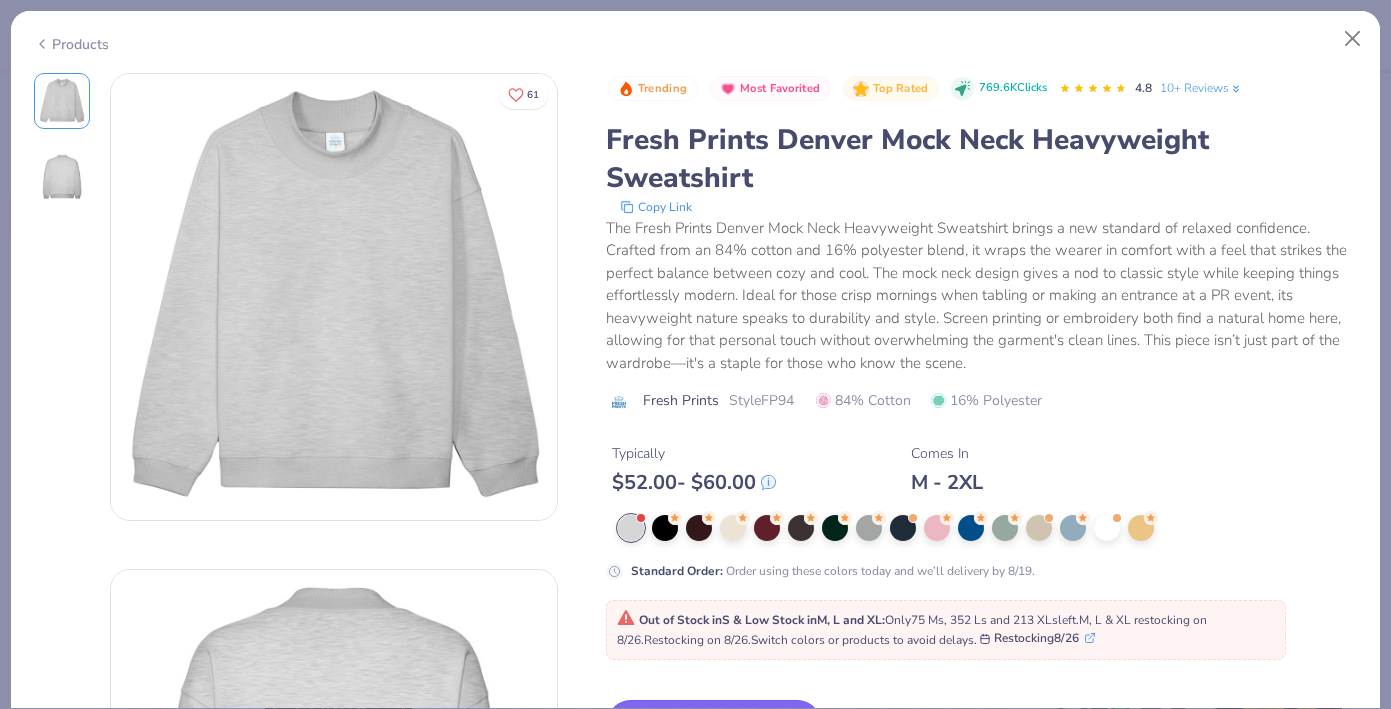 click on "Switch to This" at bounding box center [714, 725] 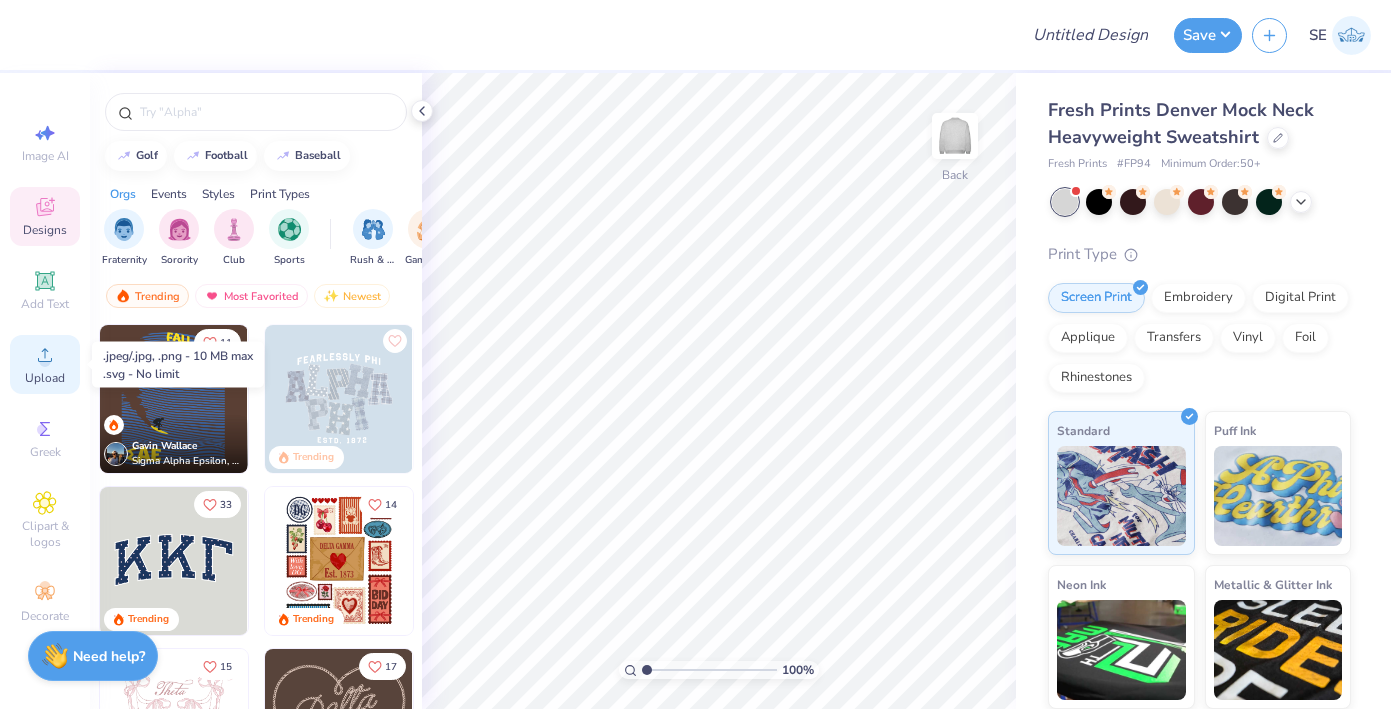 click on "Upload" at bounding box center (45, 378) 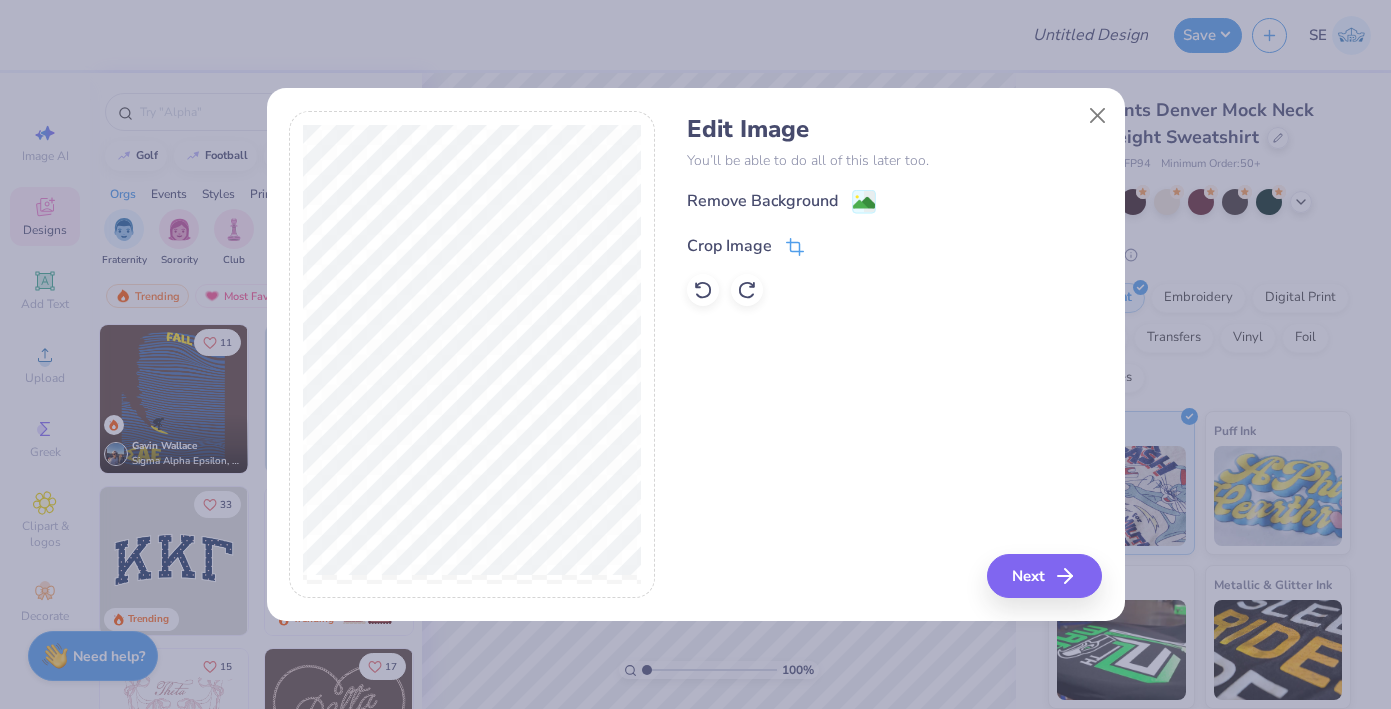 click on "Crop Image" at bounding box center (745, 246) 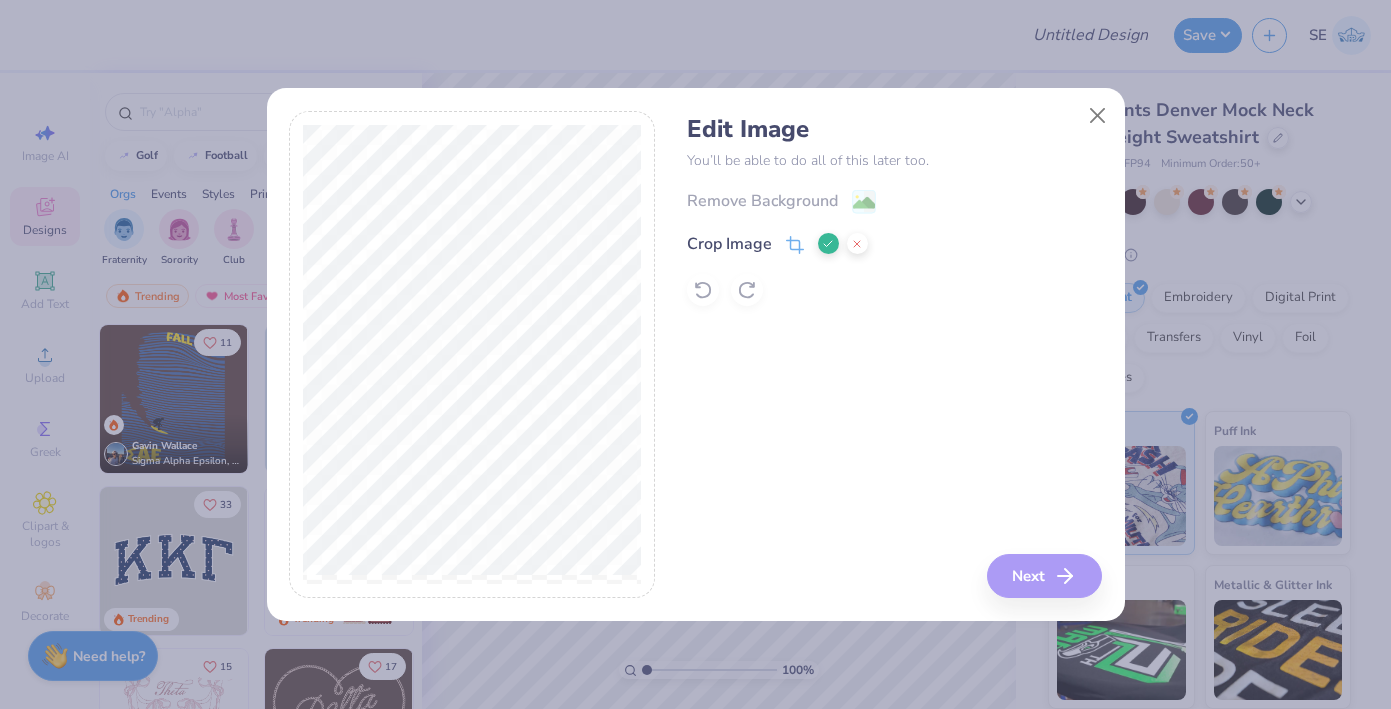 click on "Edit Image You’ll be able to do all of this later too. Remove Background Crop Image Next" at bounding box center (894, 355) 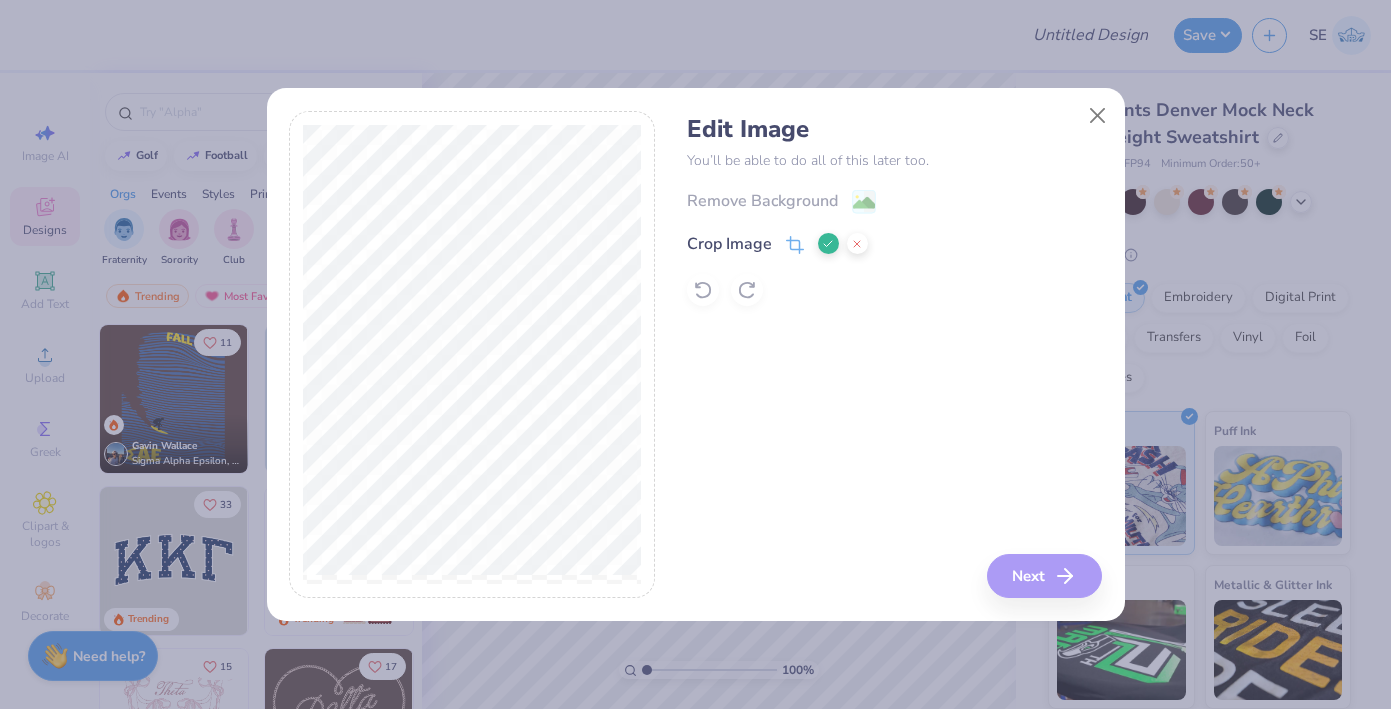 click 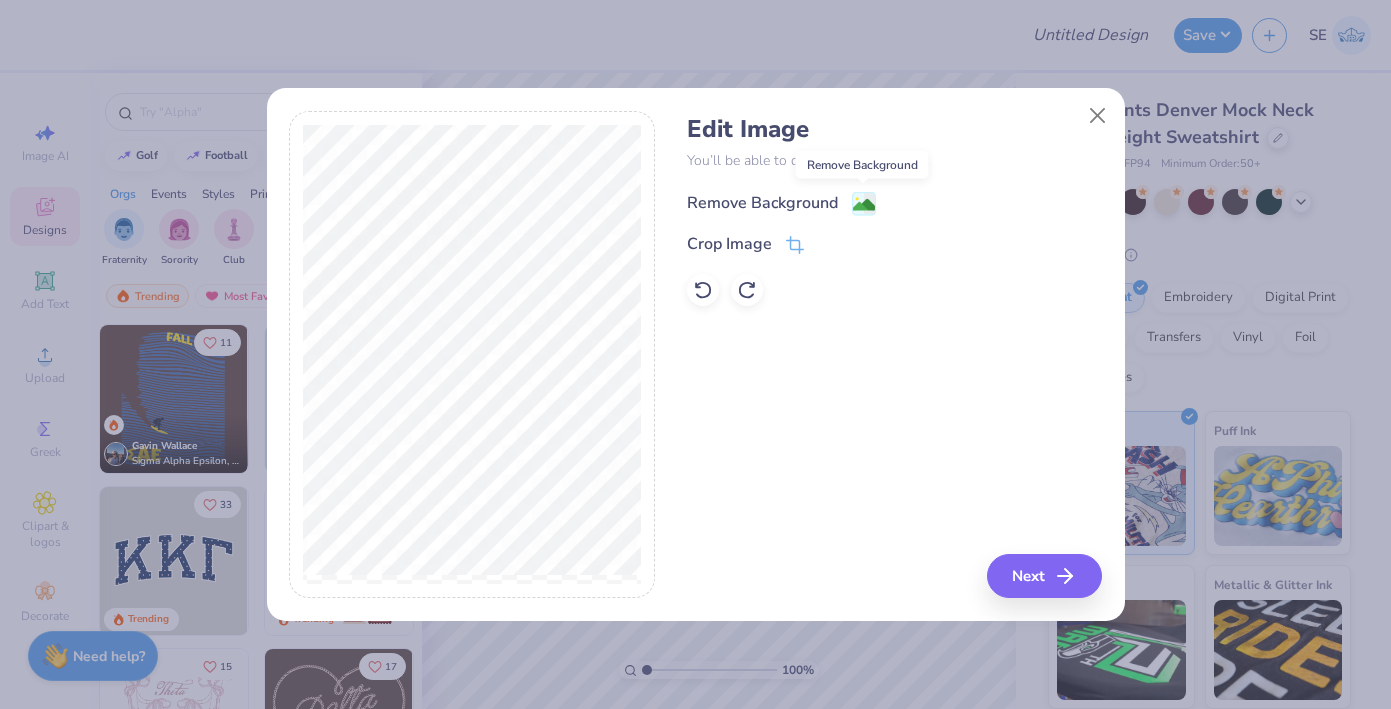 click 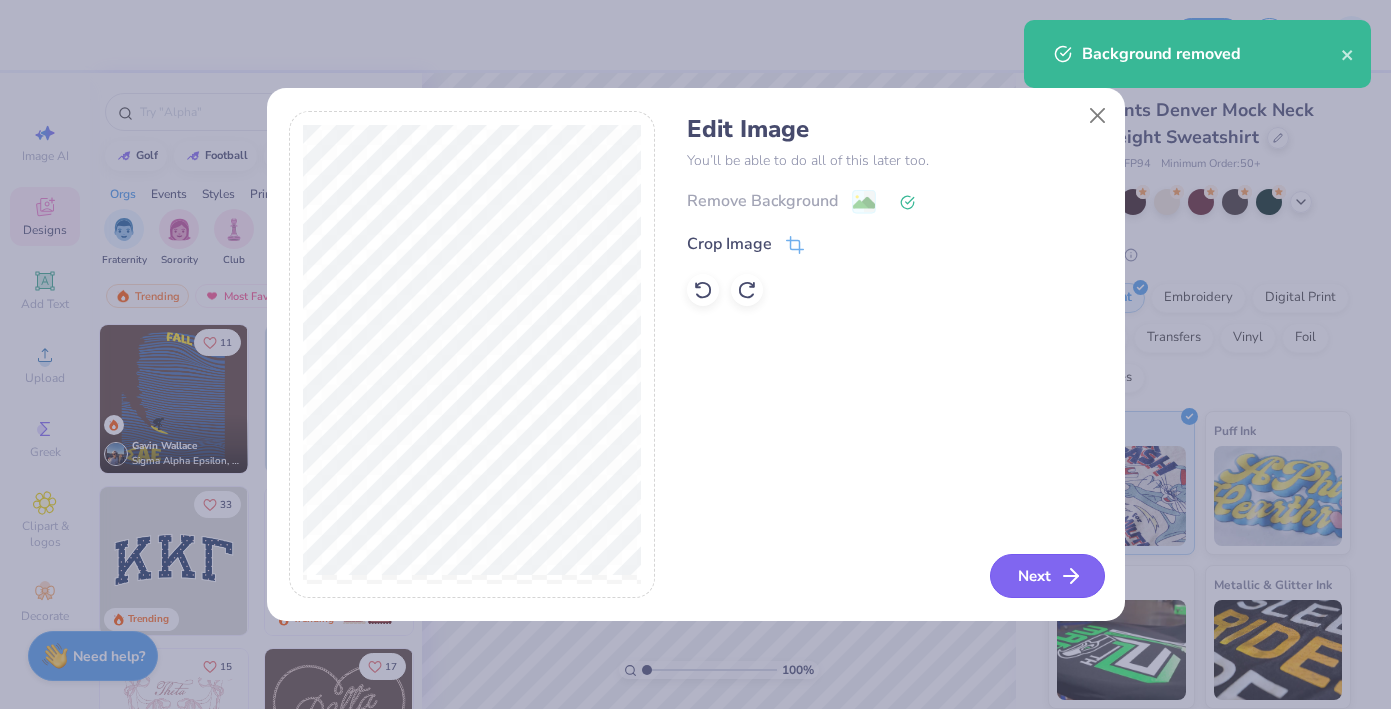 click on "Next" at bounding box center (1047, 576) 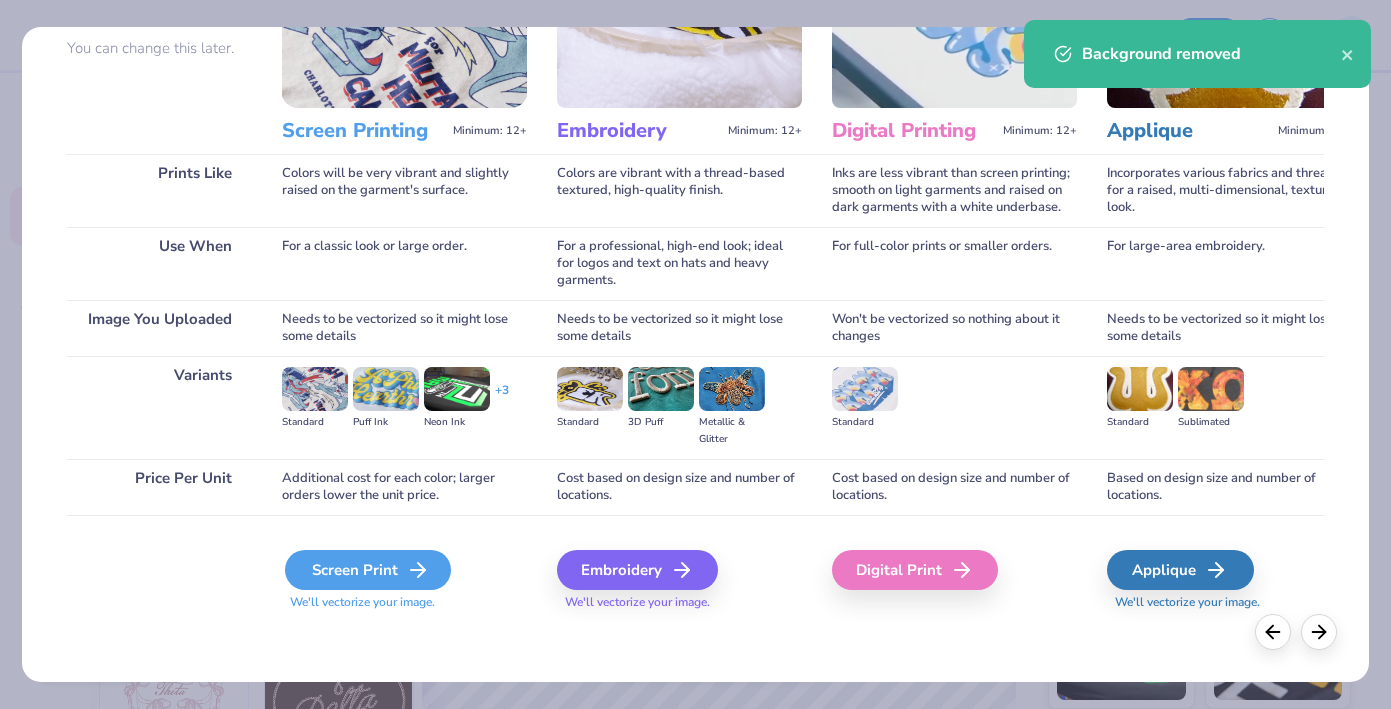 scroll, scrollTop: 188, scrollLeft: 0, axis: vertical 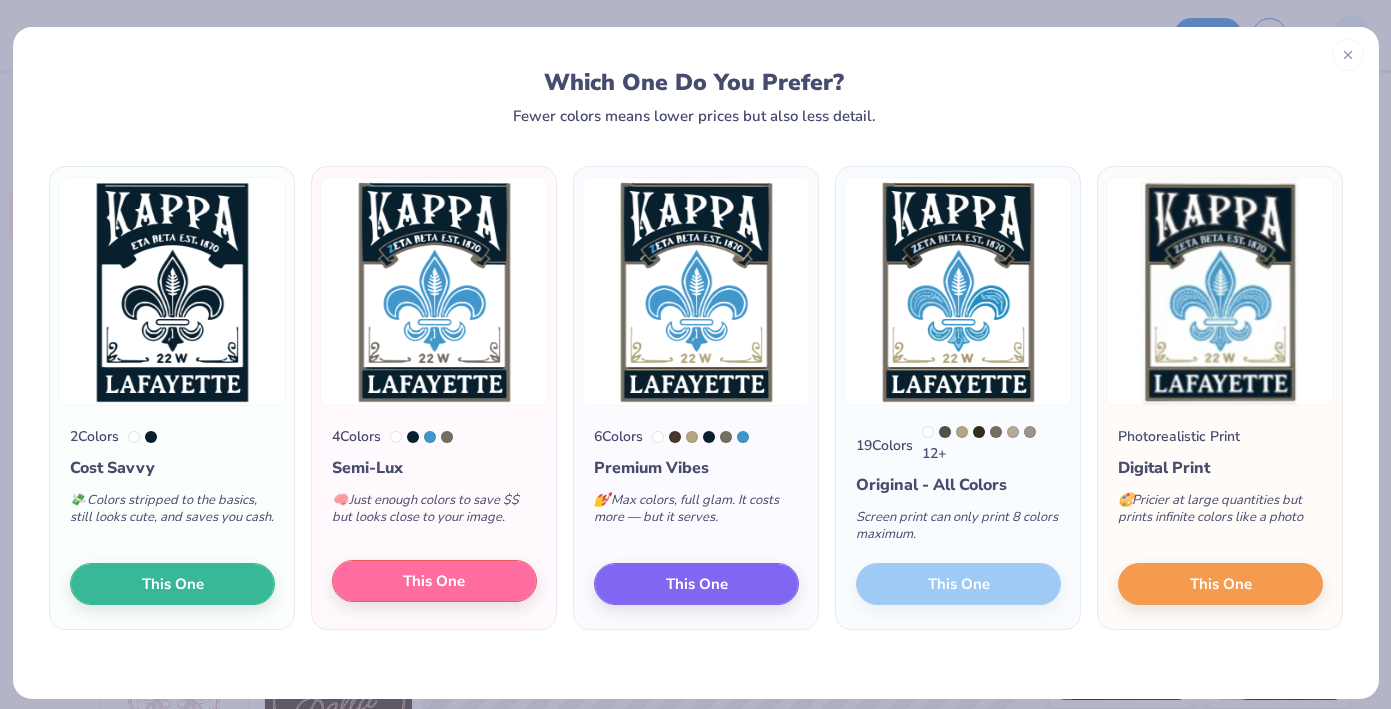 click on "This One" at bounding box center [434, 581] 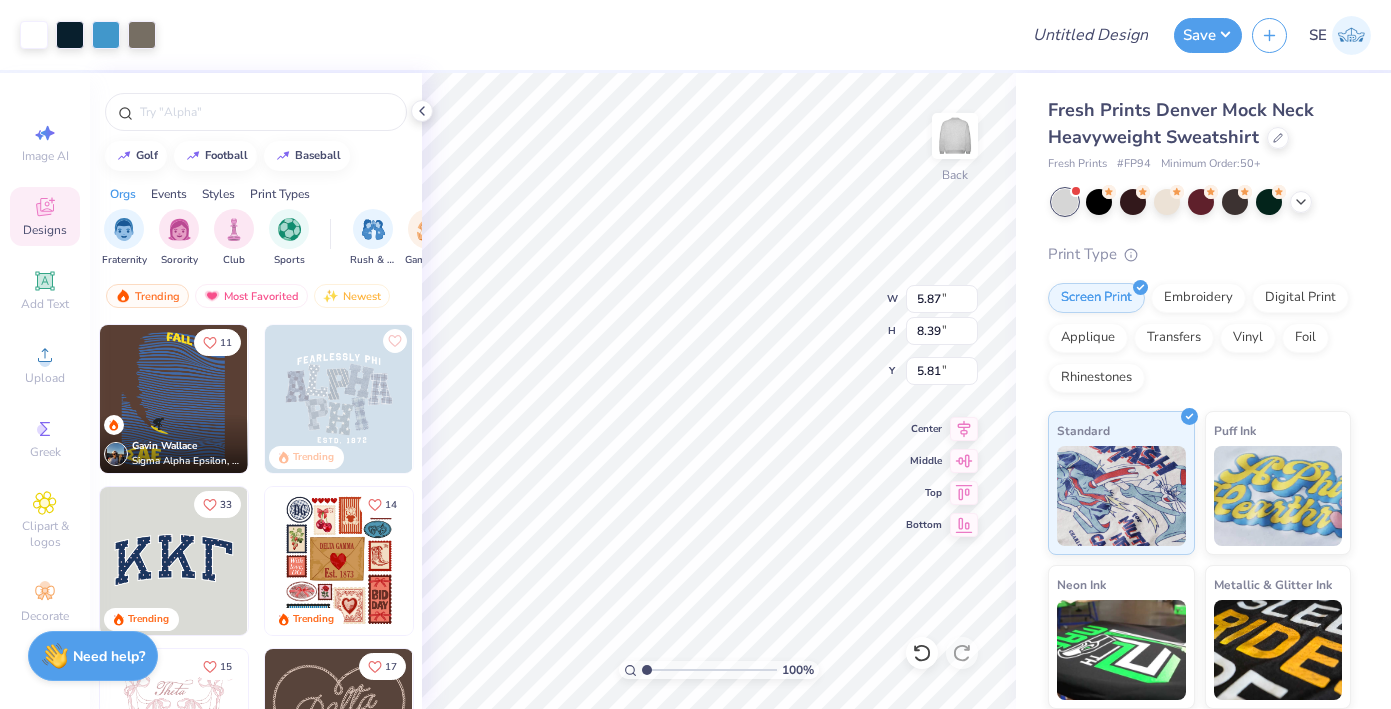 type on "2.51" 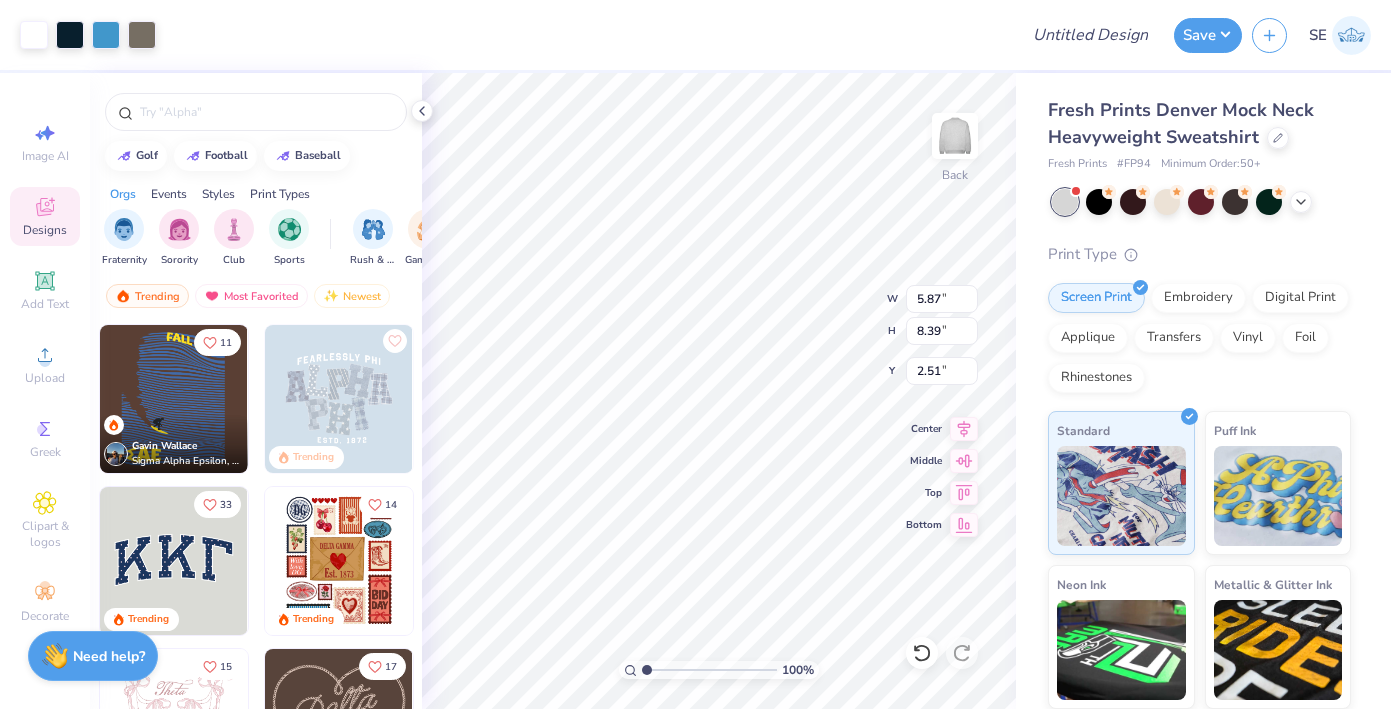 type on "3.29" 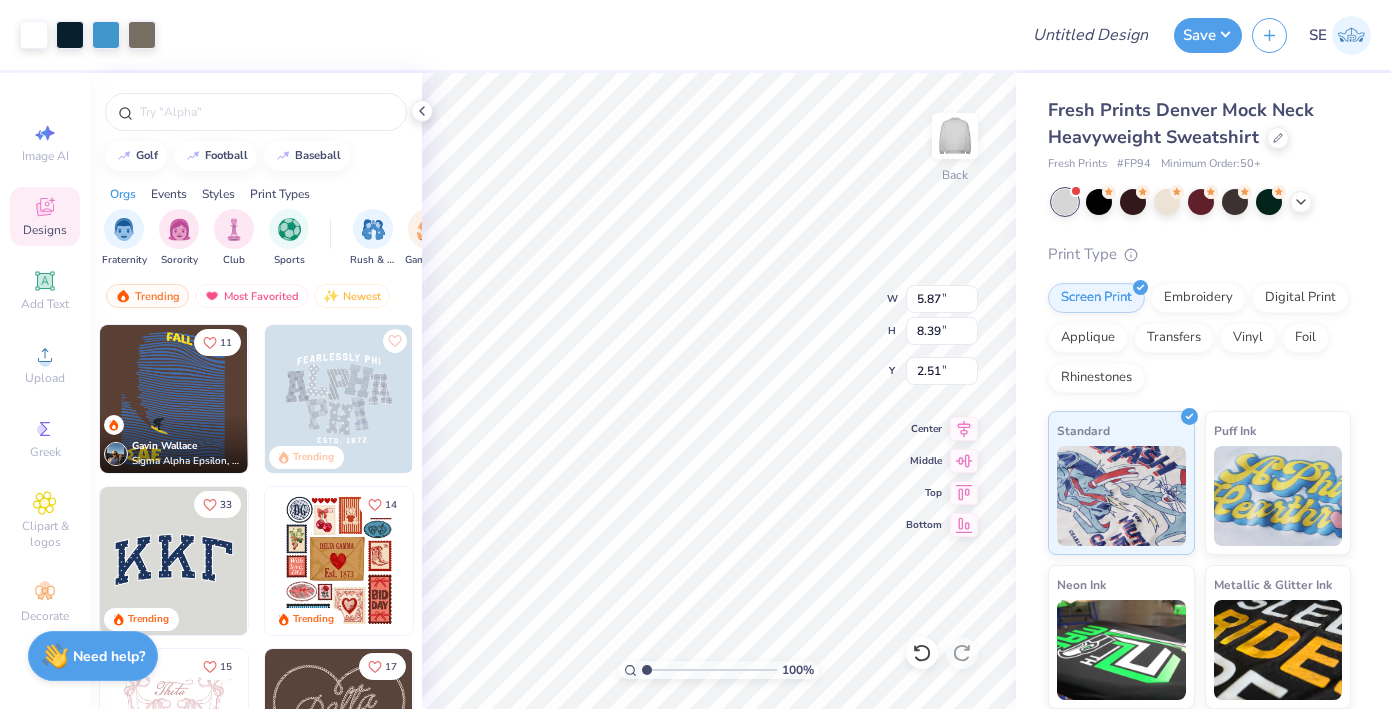 type on "4.71" 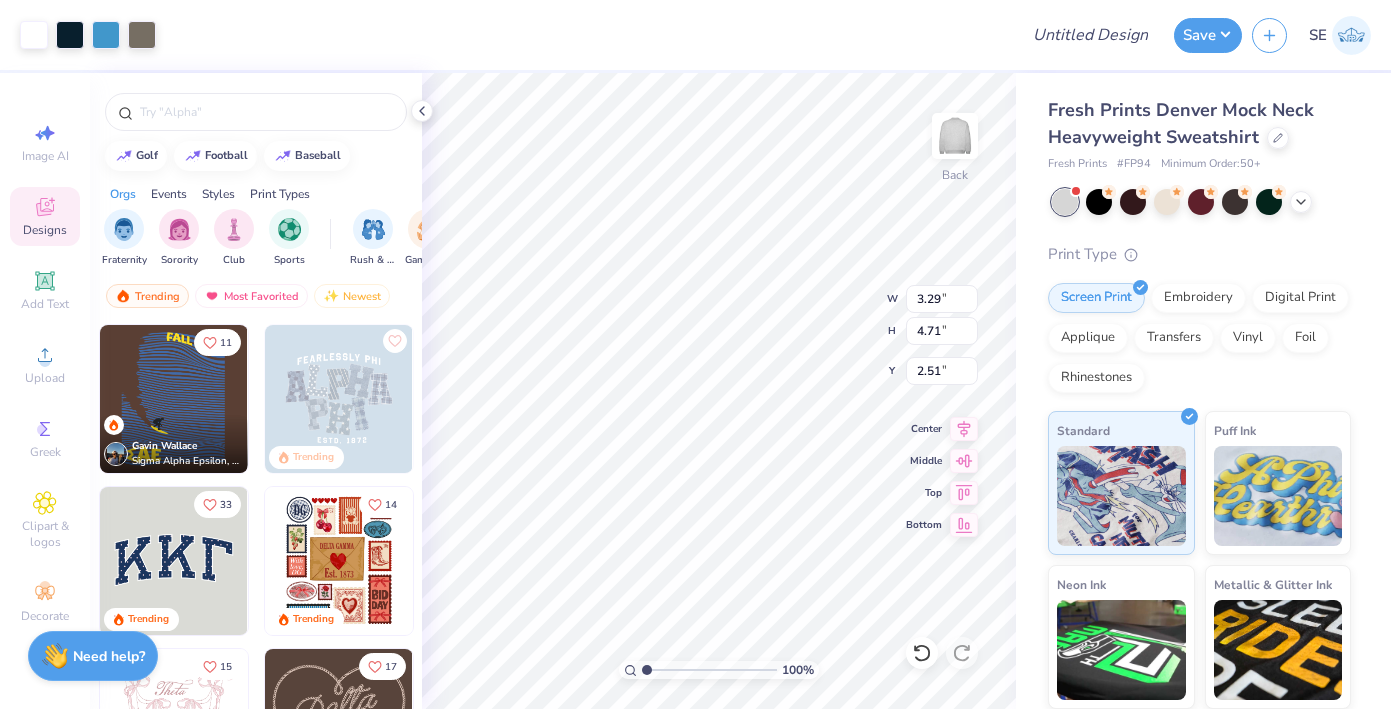 type on "3.00" 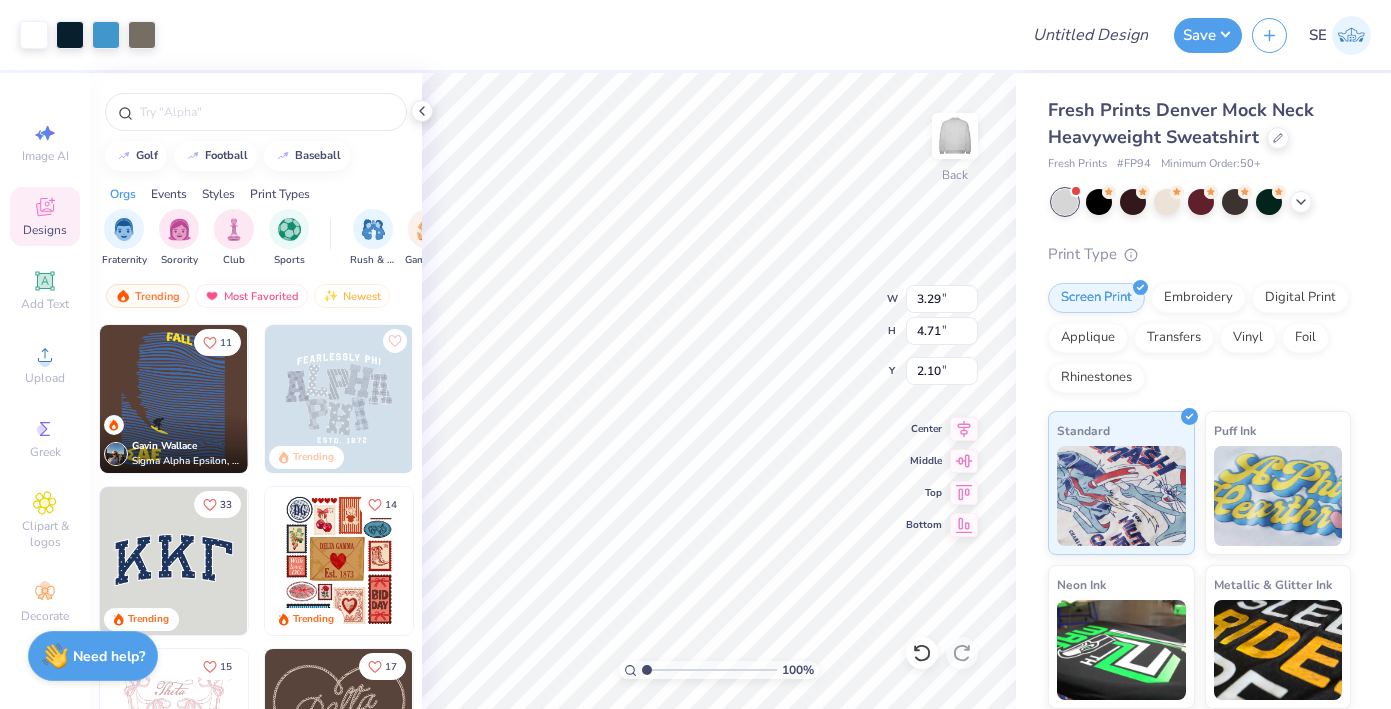 type on "2.10" 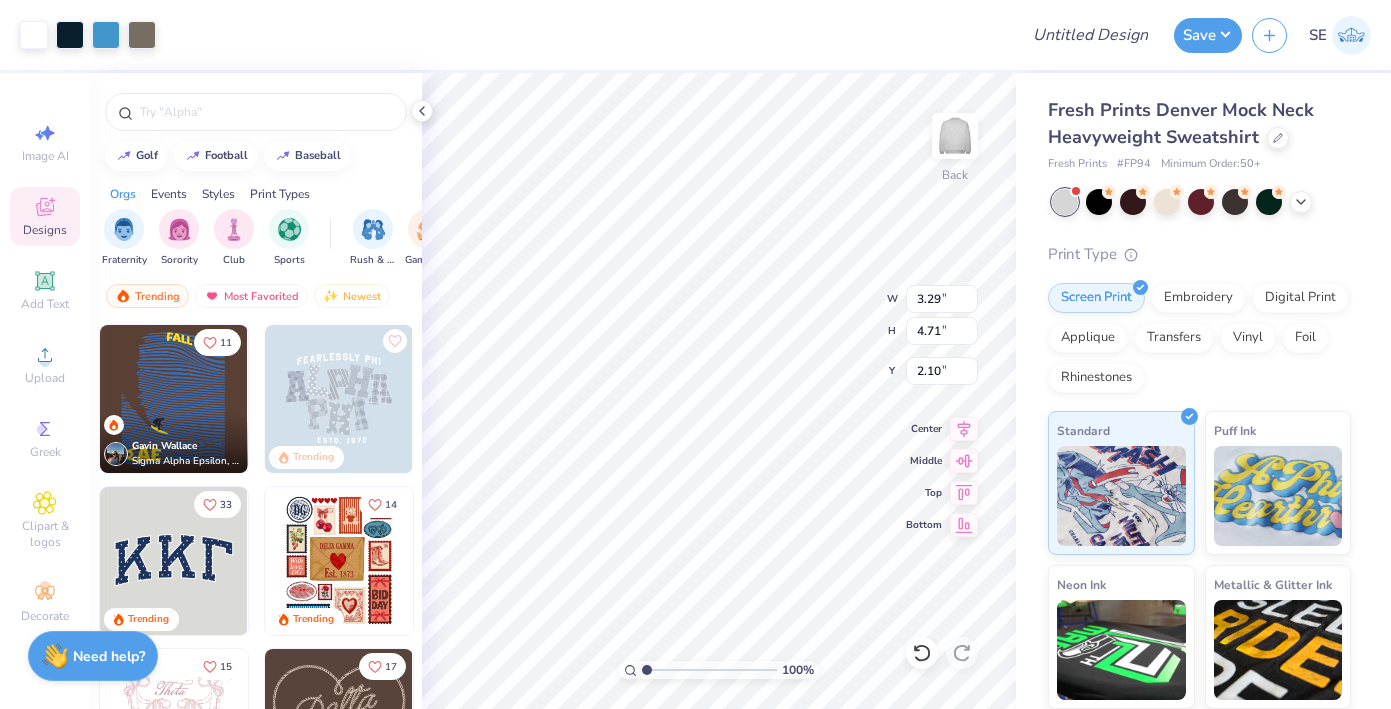 type on "2.05" 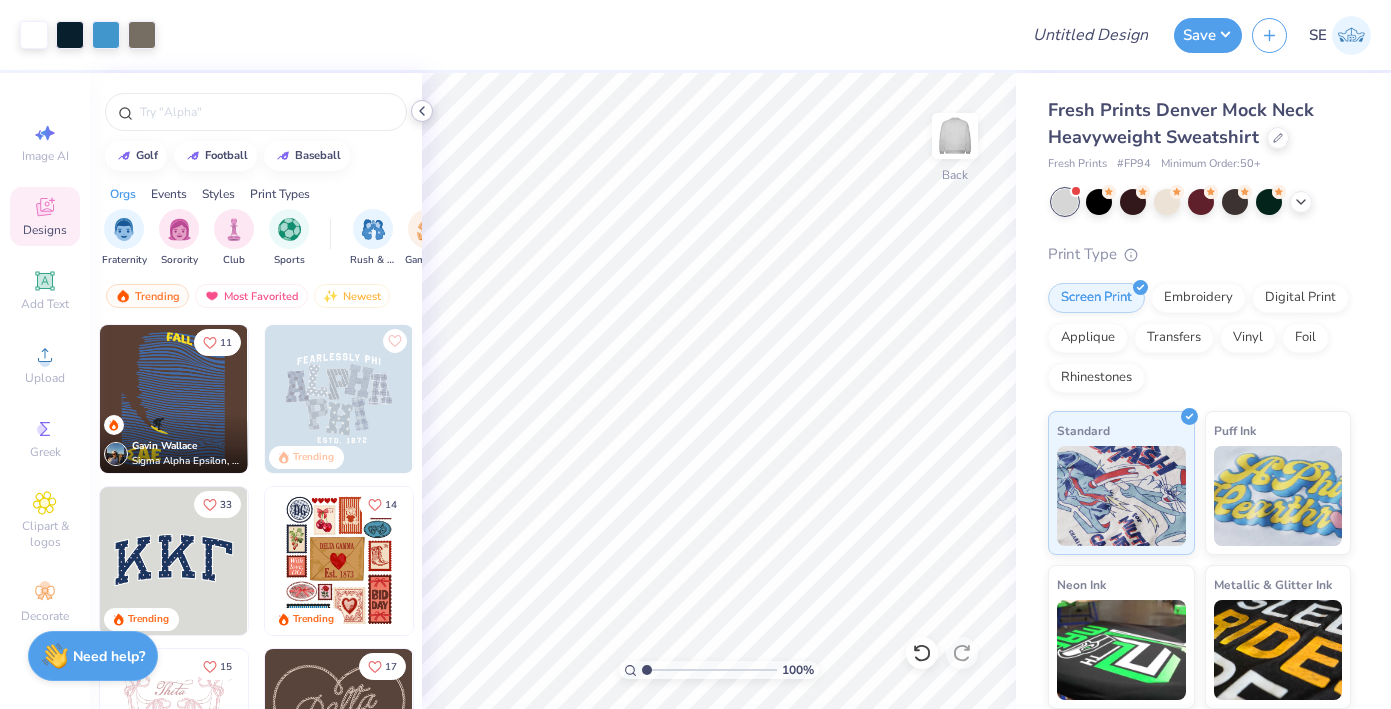 click 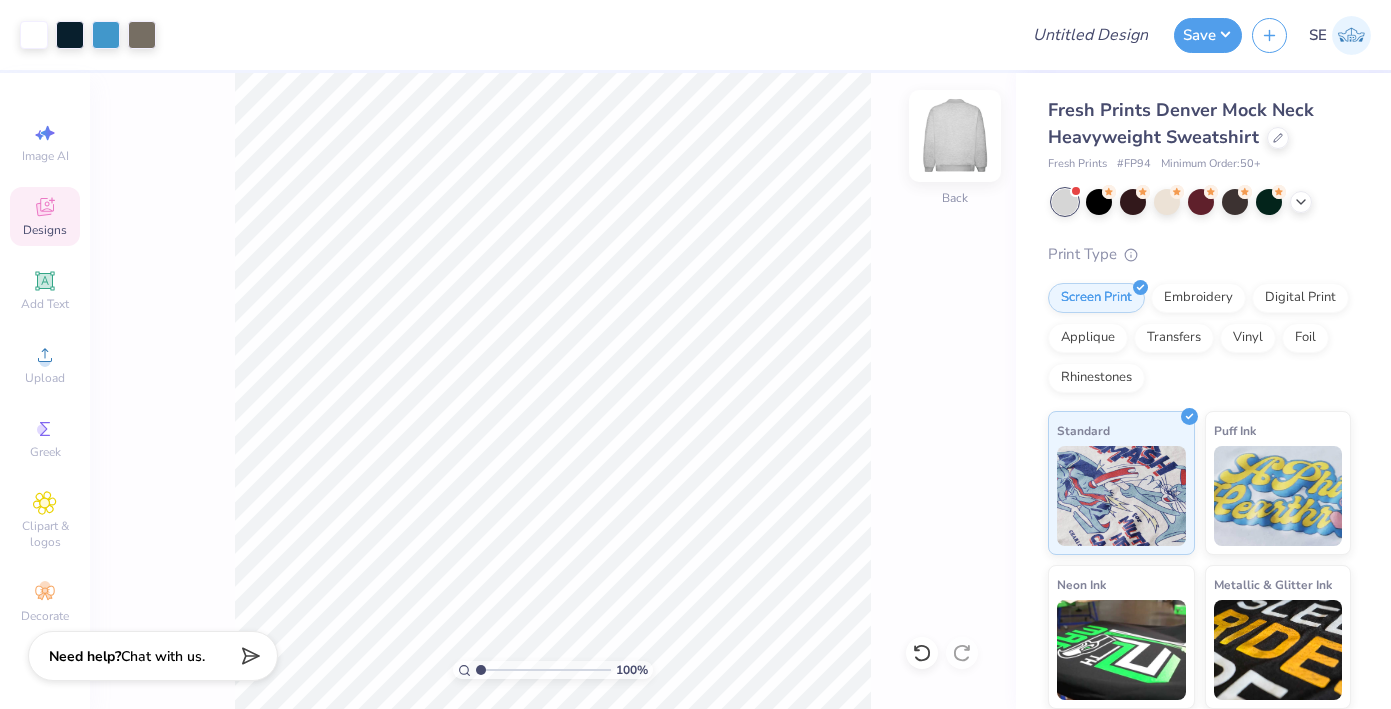 click at bounding box center (955, 136) 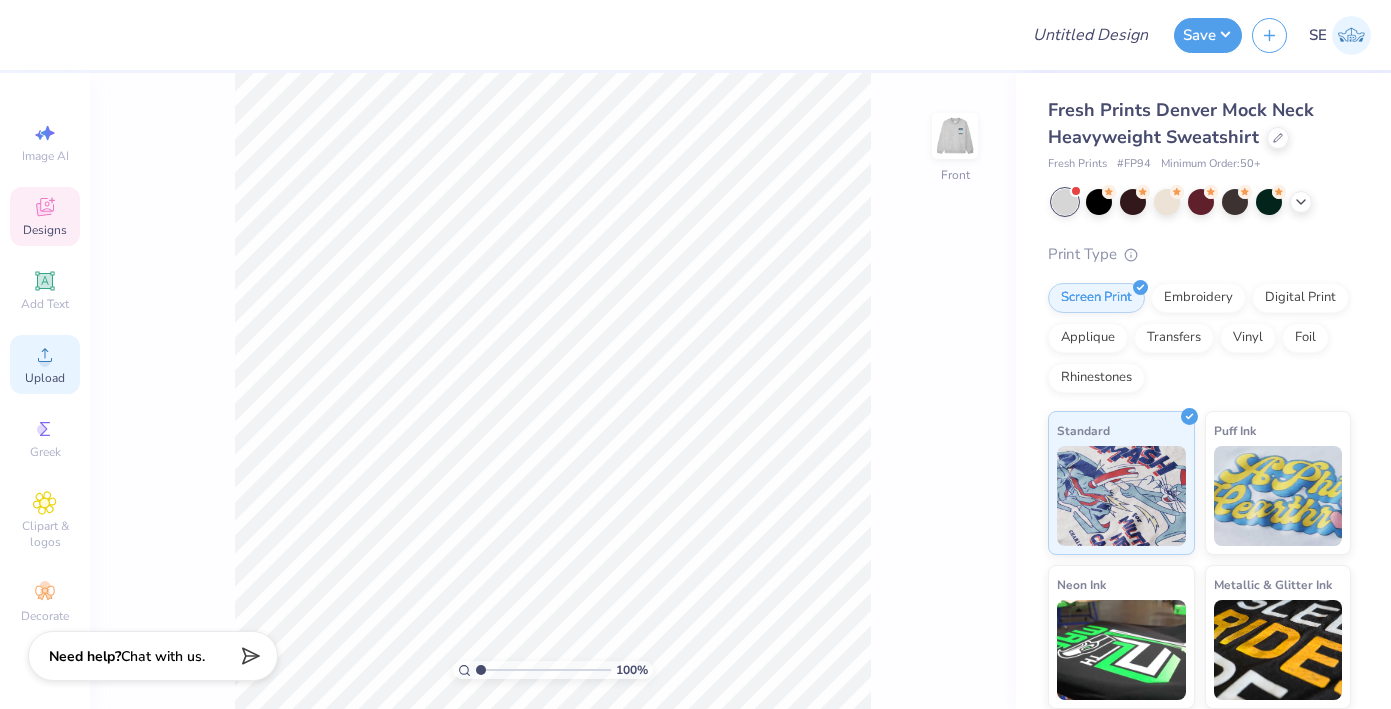 click 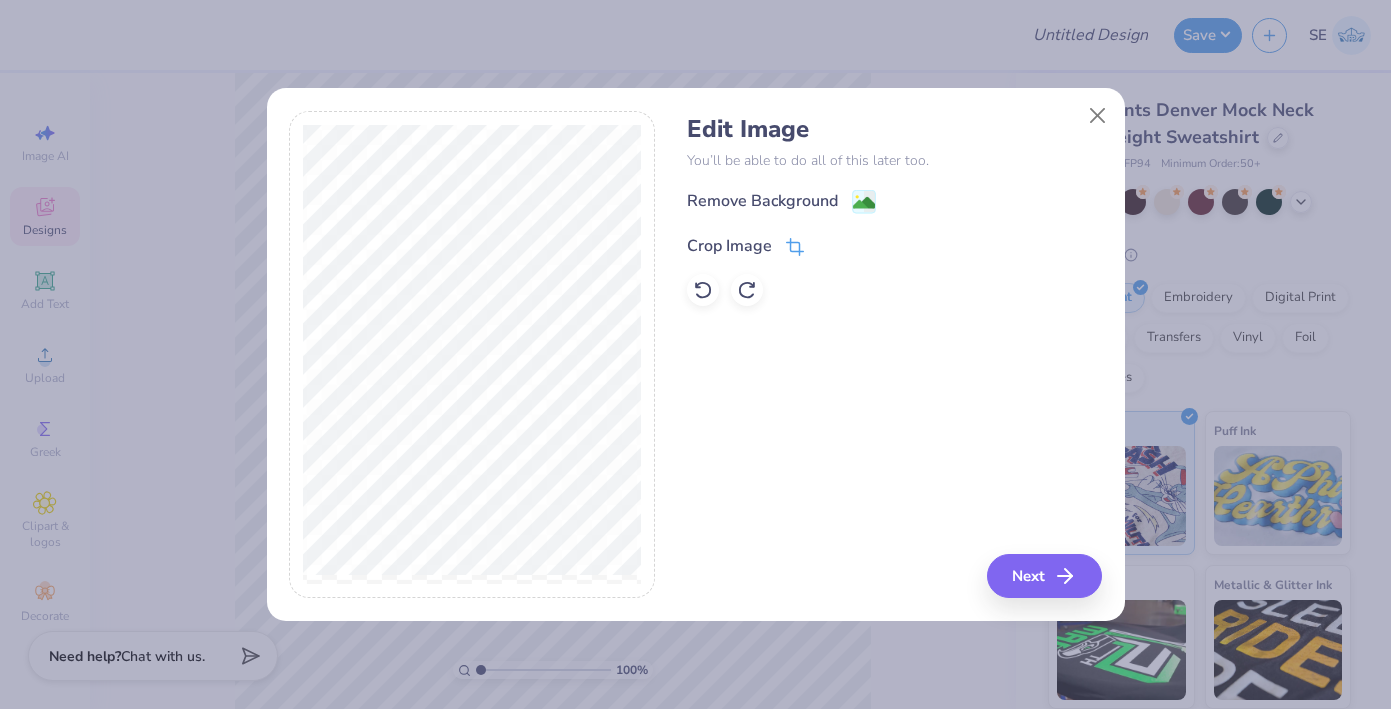 click on "Crop Image" at bounding box center (729, 246) 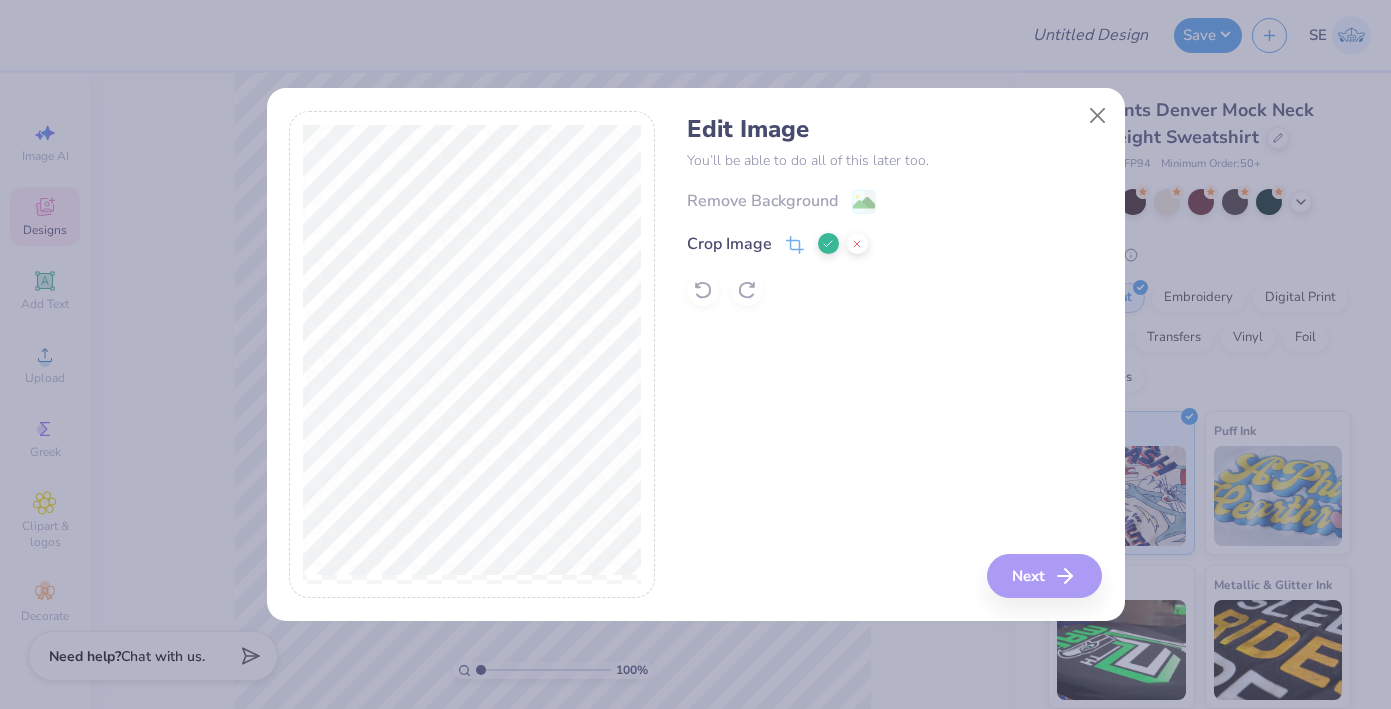click 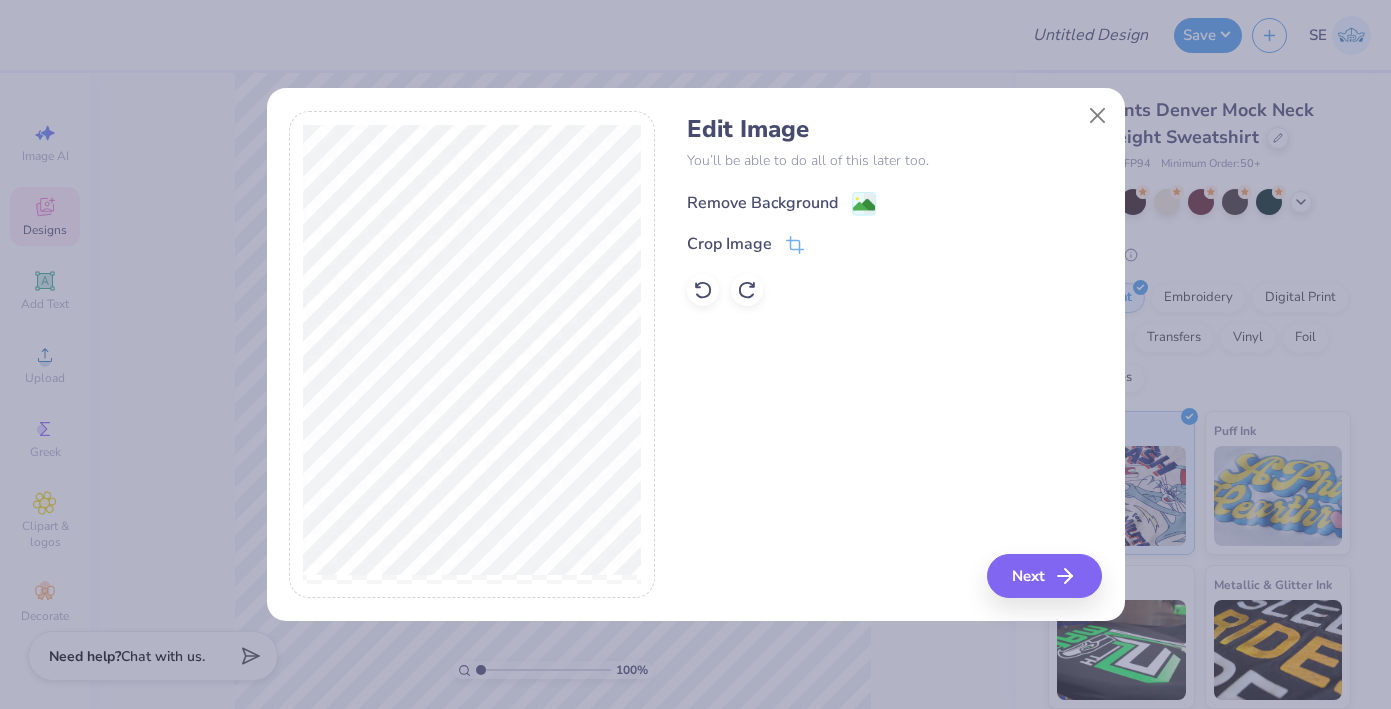 click on "Remove Background" at bounding box center (762, 203) 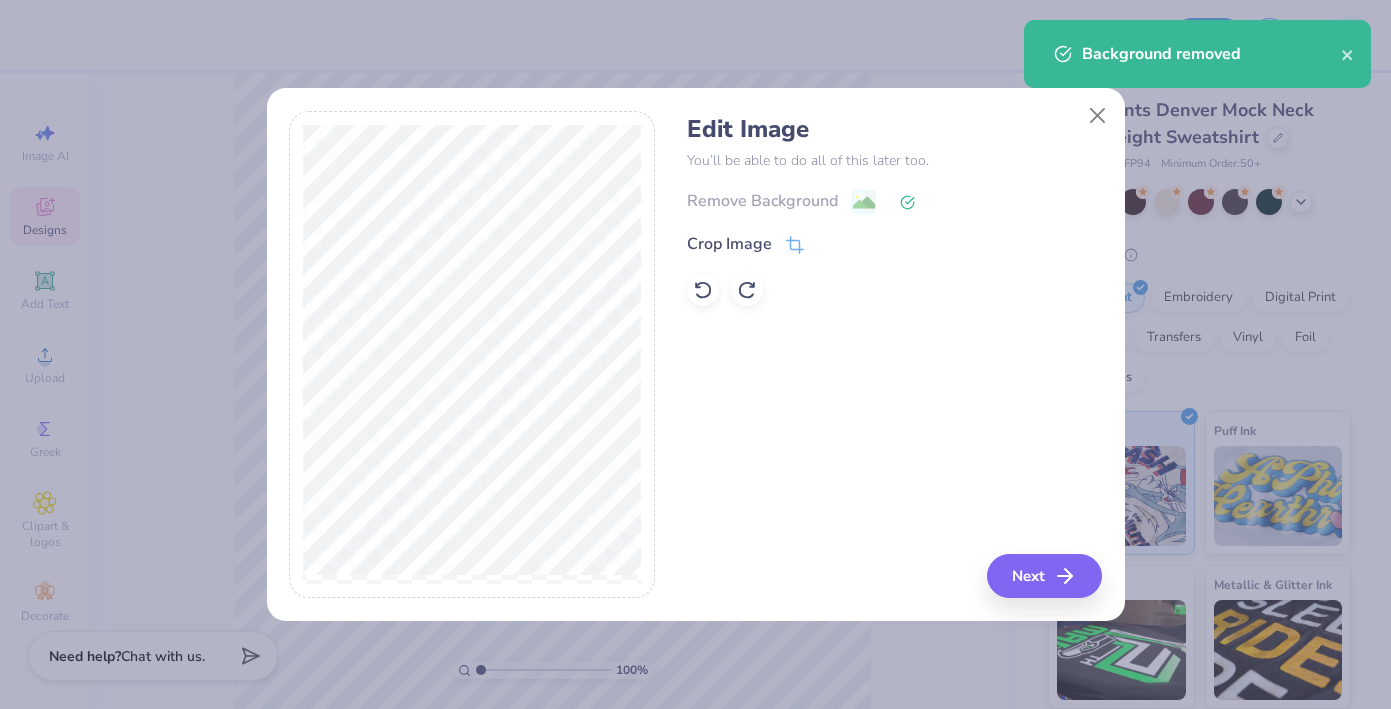 click on "Next" at bounding box center [1044, 576] 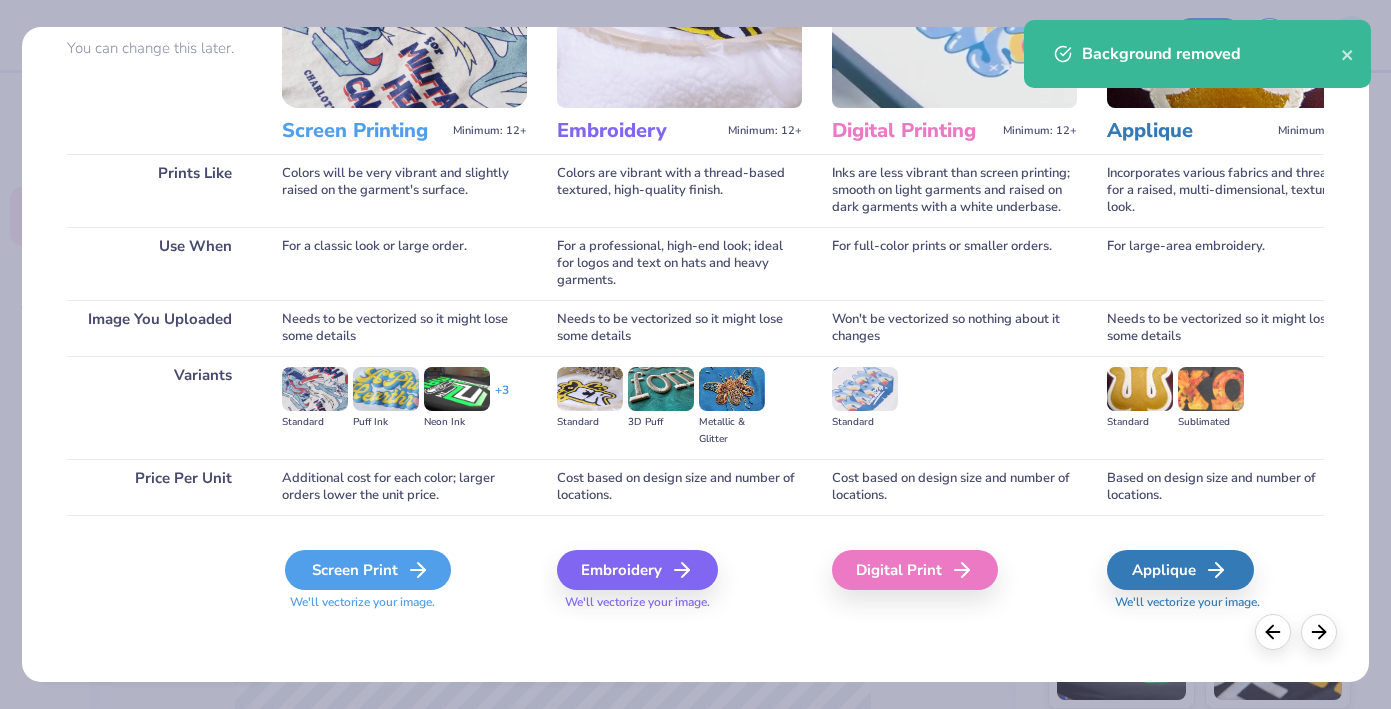 scroll, scrollTop: 188, scrollLeft: 0, axis: vertical 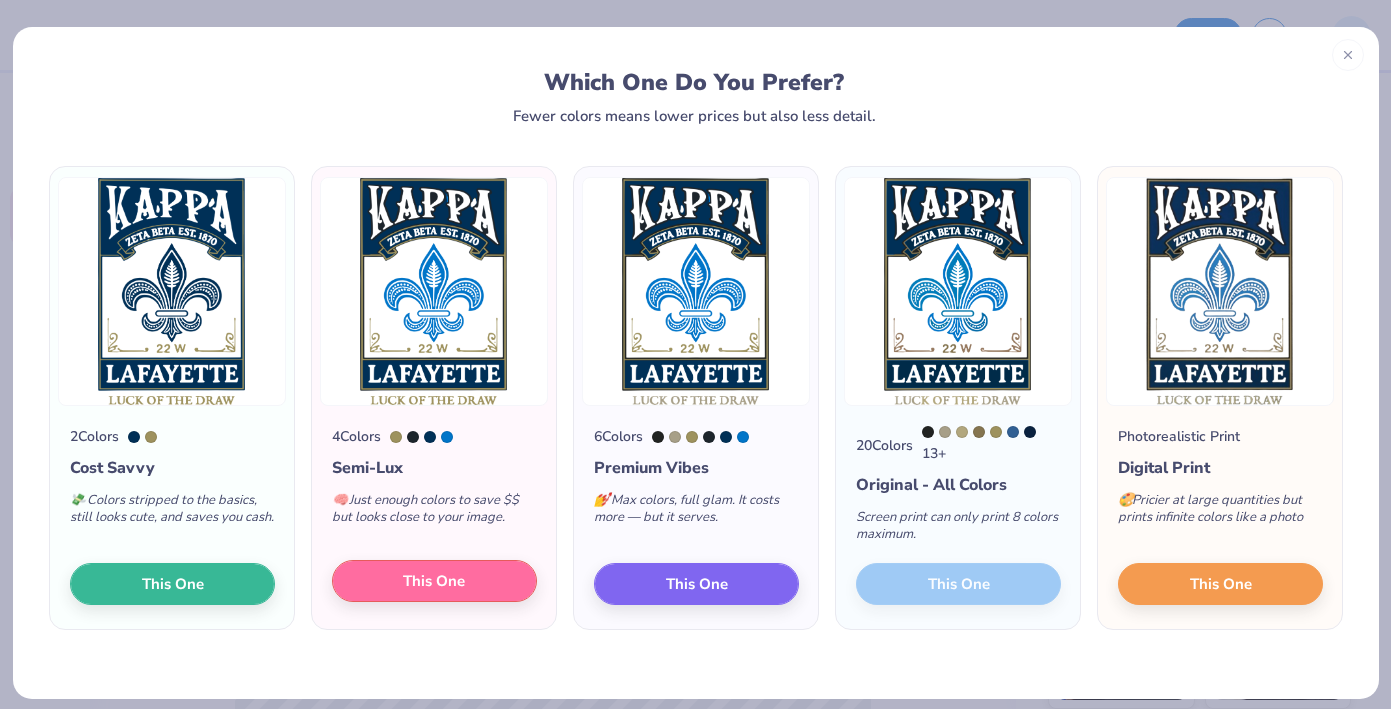 click on "This One" at bounding box center [434, 581] 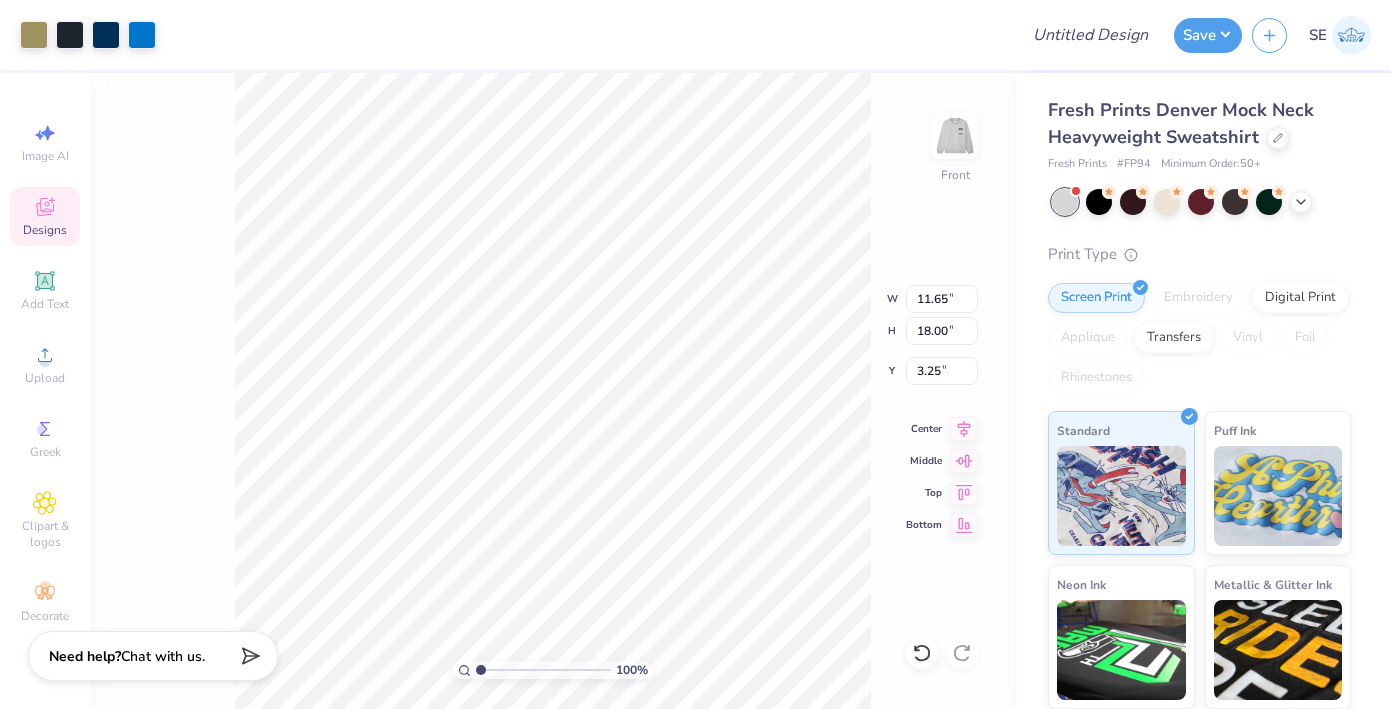 type on "10.49" 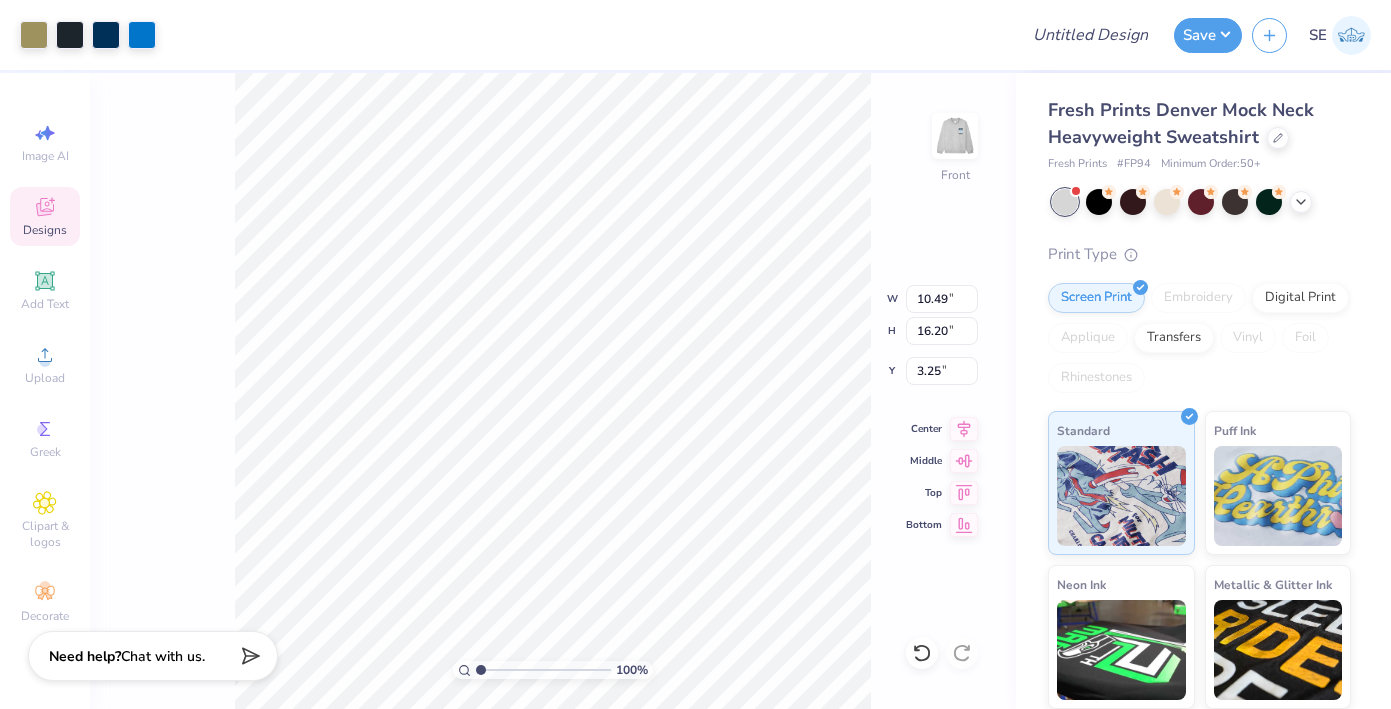 type on "3.00" 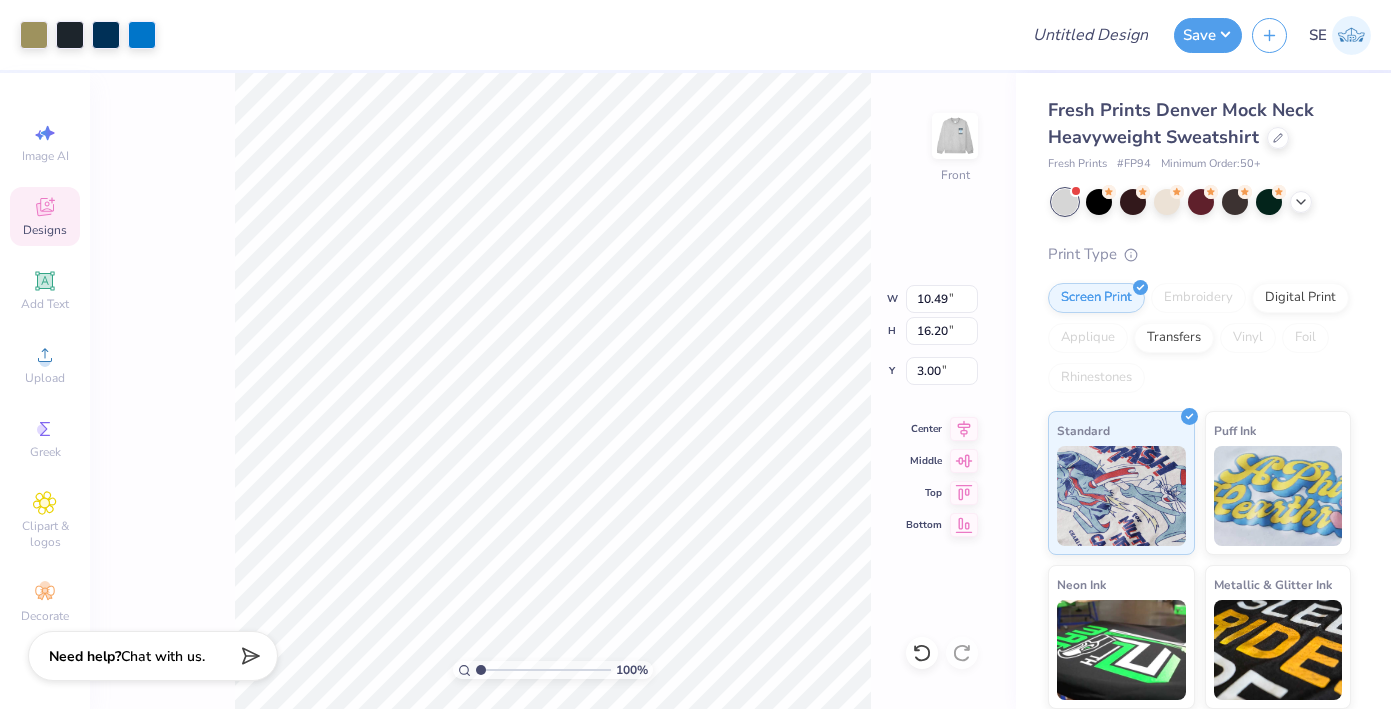 type on "11.40" 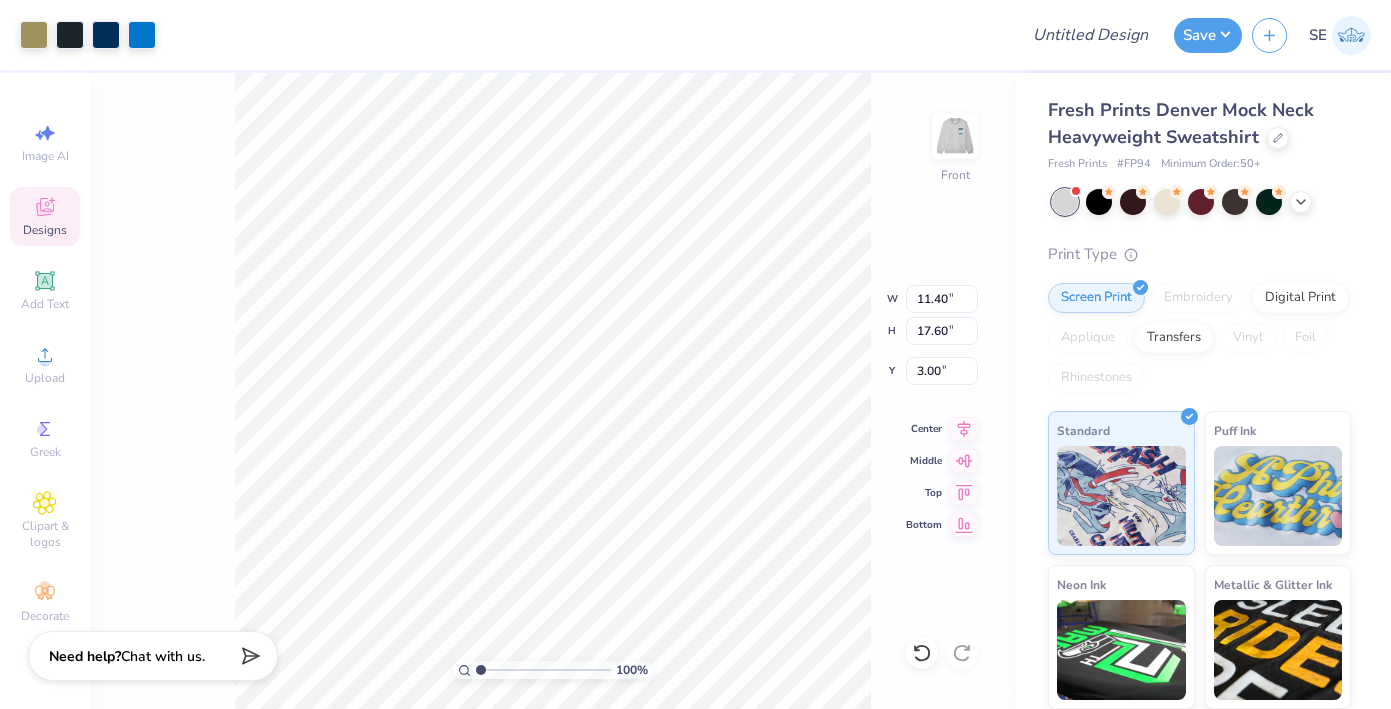 click on "100  % Front W 11.40 11.40 " H 17.60 17.60 " Y 3.00 3.00 " Center Middle Top Bottom" at bounding box center [553, 391] 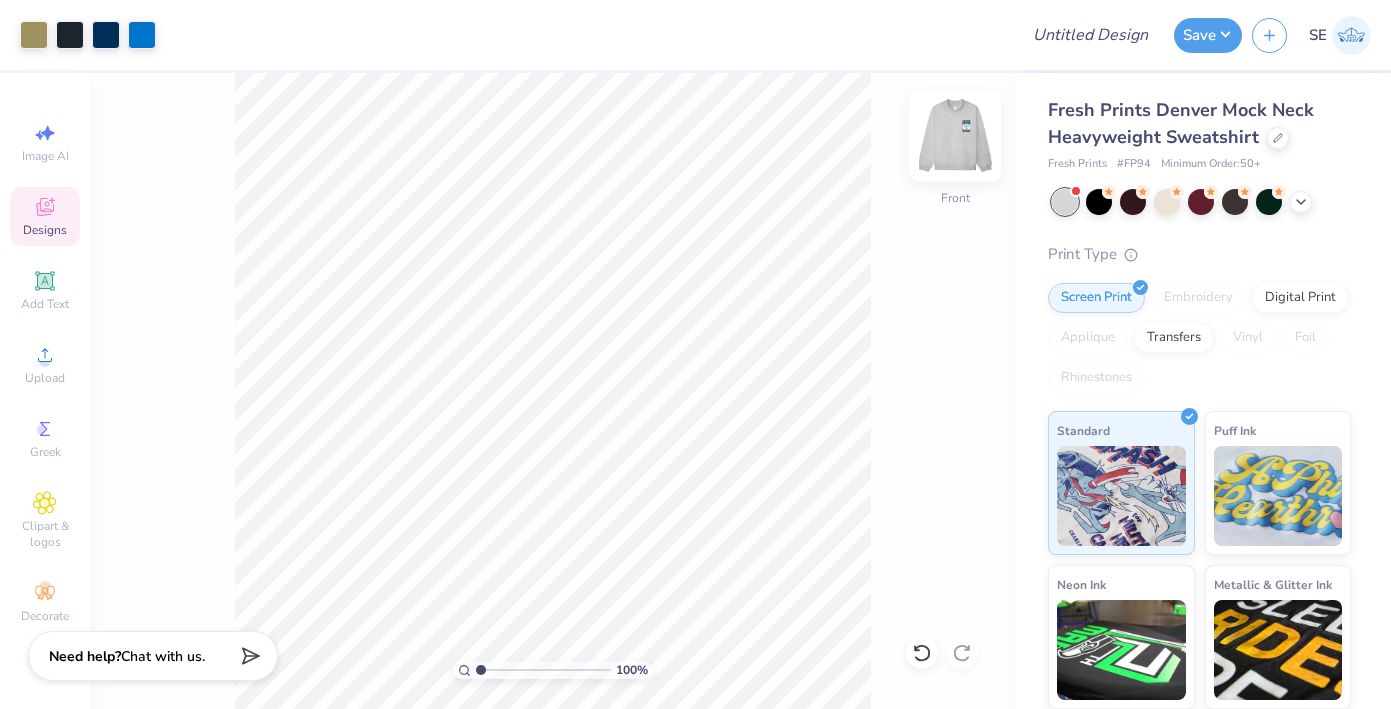 click at bounding box center [955, 136] 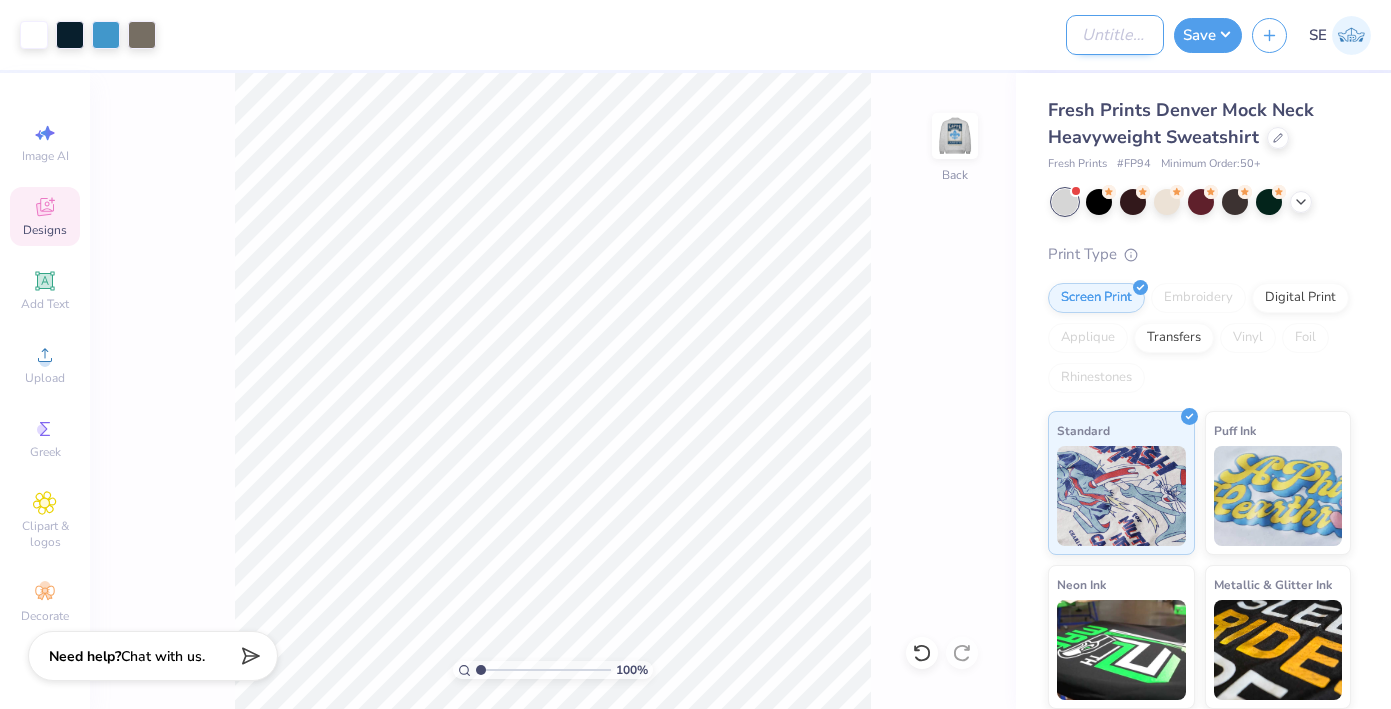 click on "Design Title" at bounding box center [1115, 35] 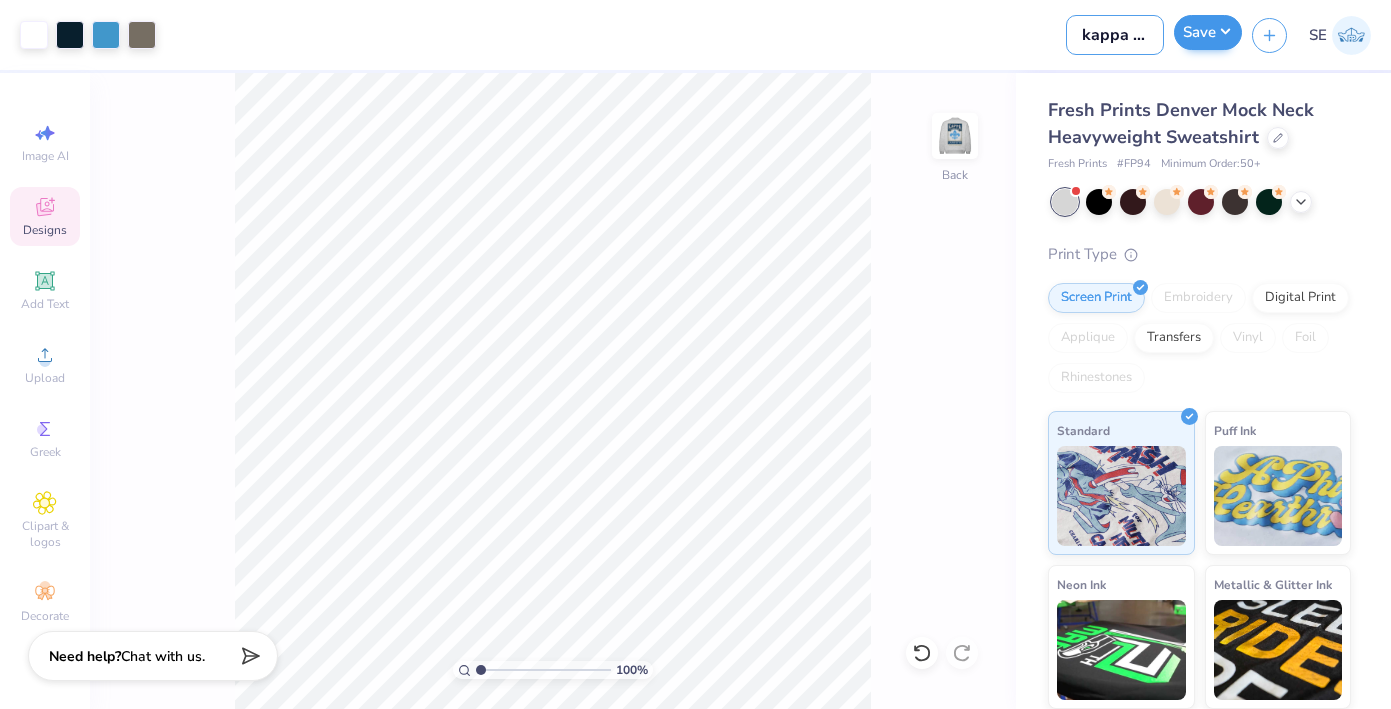 type on "kappa card mock necks" 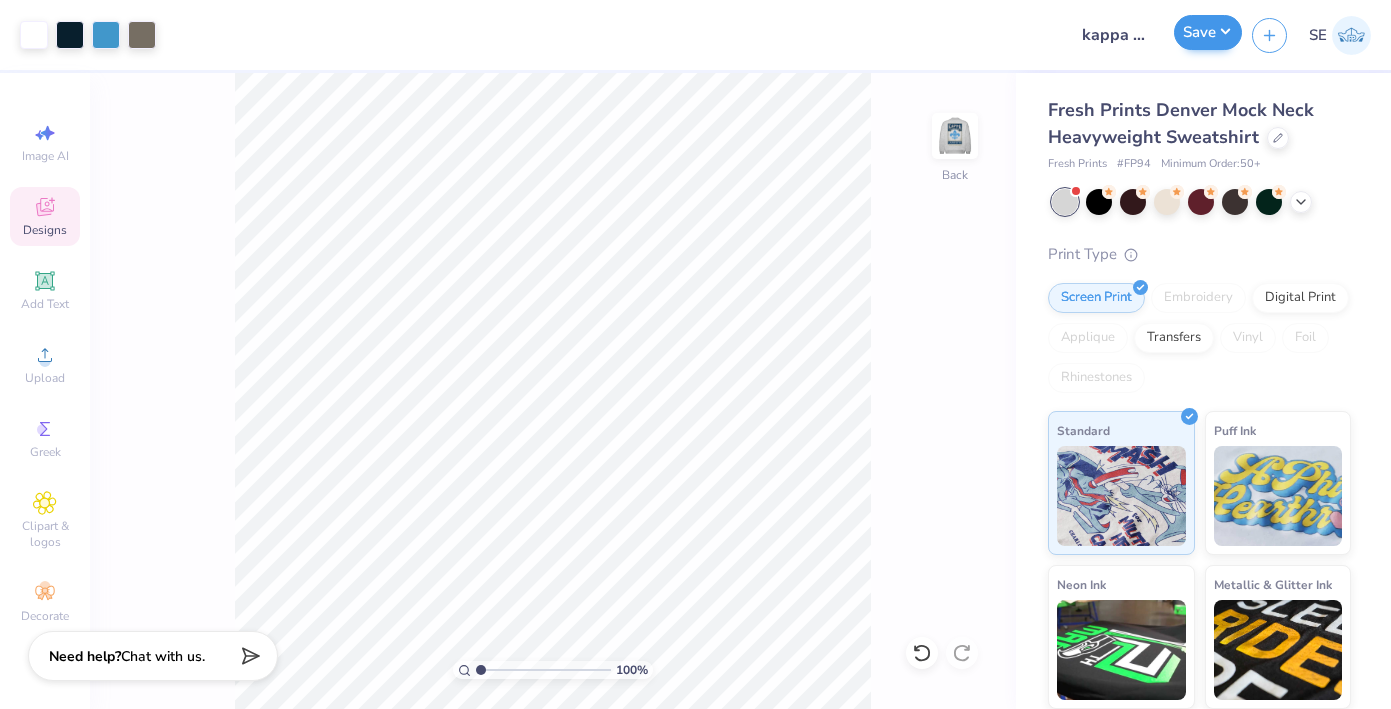 drag, startPoint x: 1220, startPoint y: 25, endPoint x: 1195, endPoint y: 33, distance: 26.24881 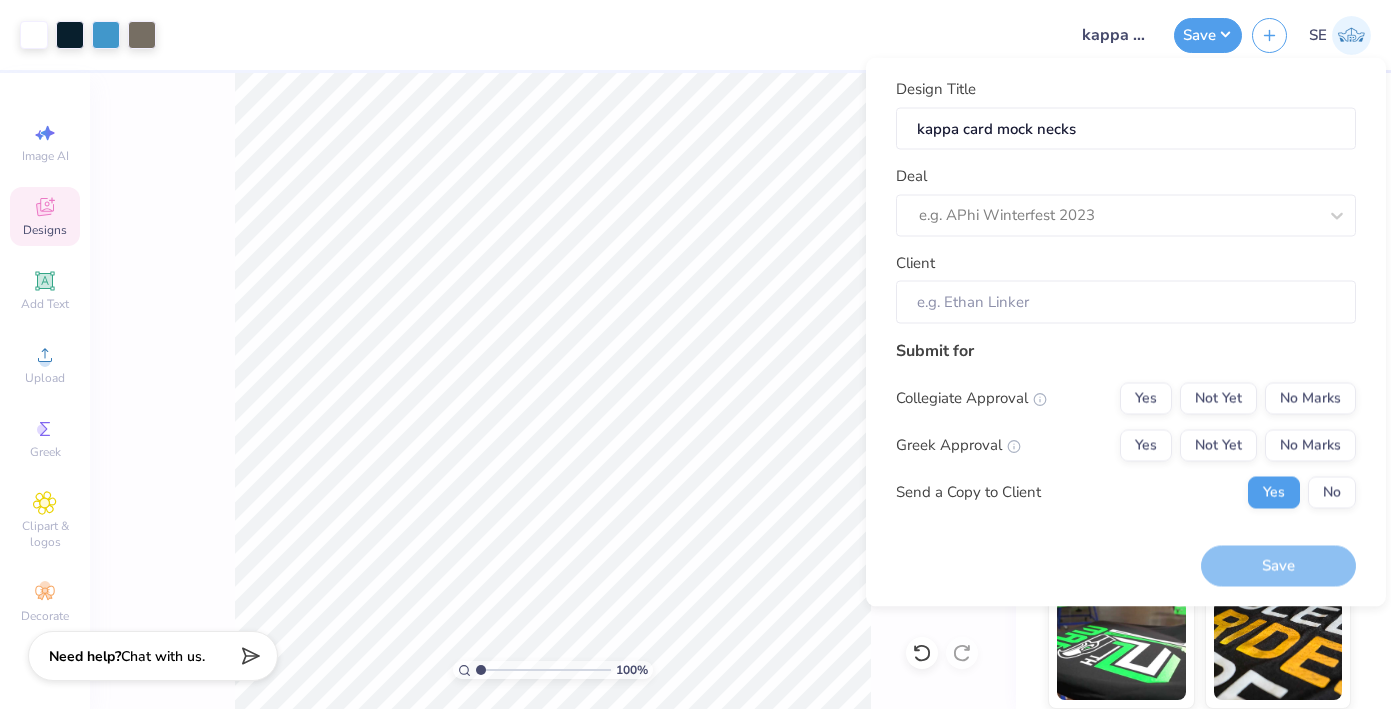 click on "Design Title kappa card mock necks Deal e.g. APhi Winterfest 2023 Client" at bounding box center (1126, 201) 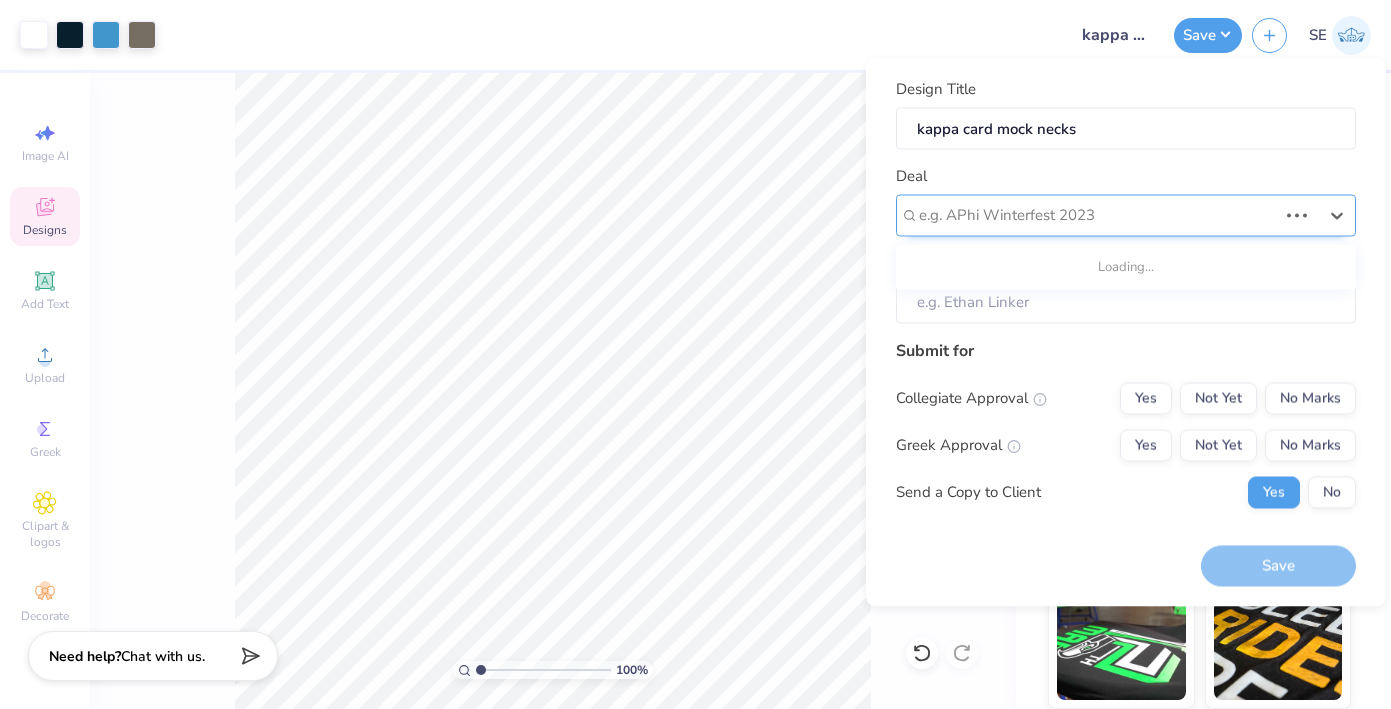 click on "e.g. APhi Winterfest 2023" at bounding box center (1098, 215) 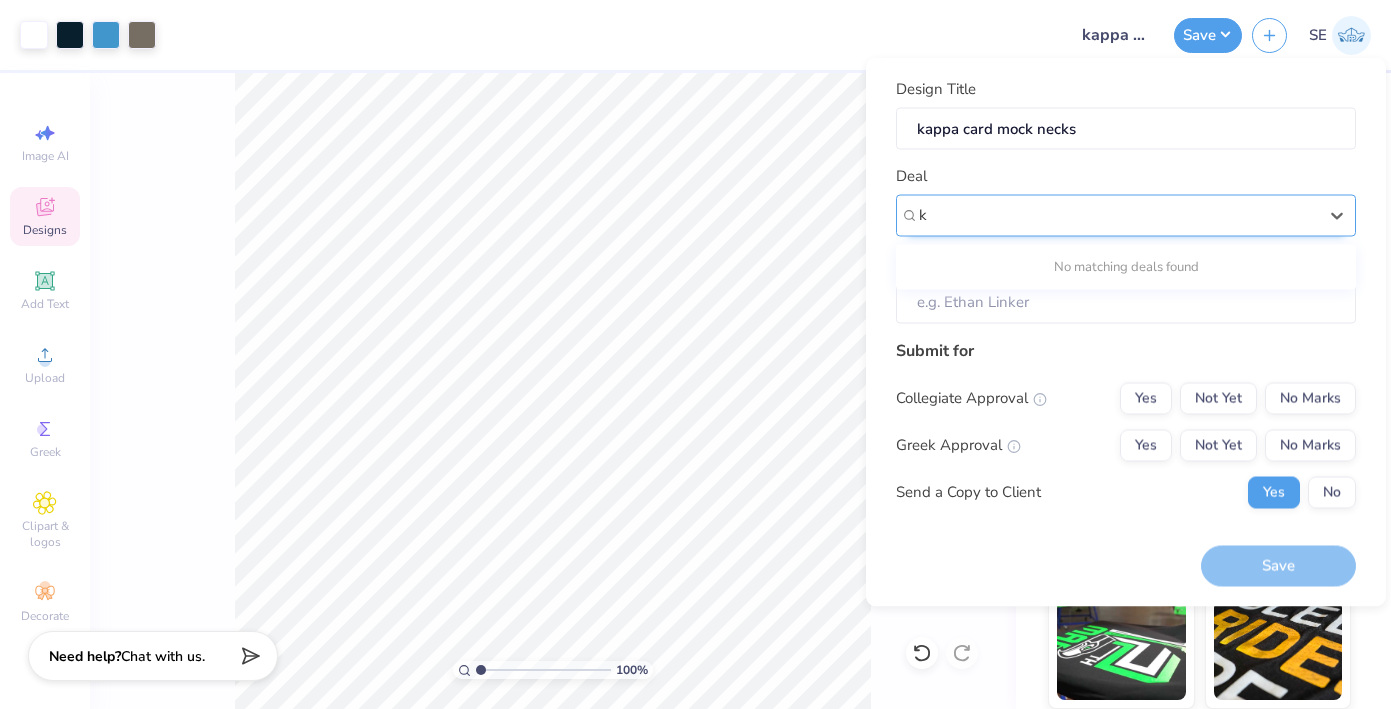 scroll, scrollTop: 0, scrollLeft: 0, axis: both 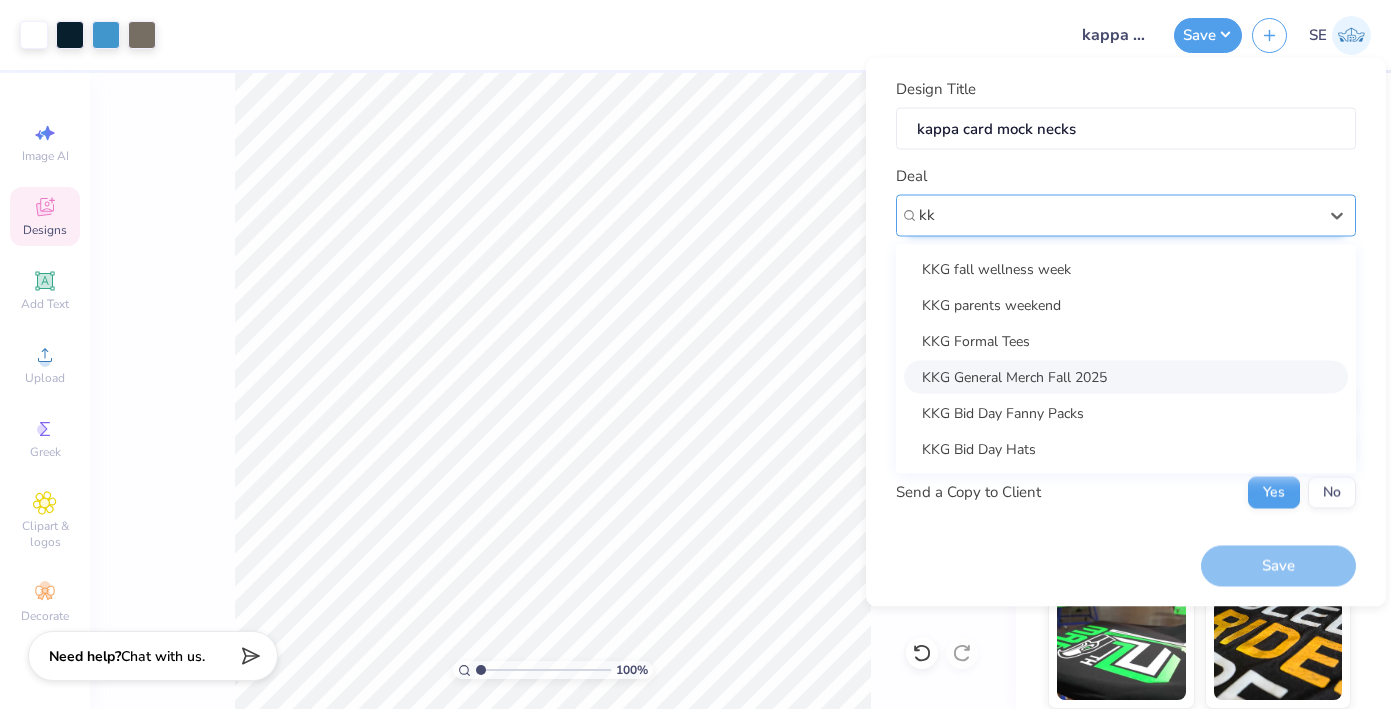click on "KKG General Merch Fall 2025" at bounding box center (1126, 376) 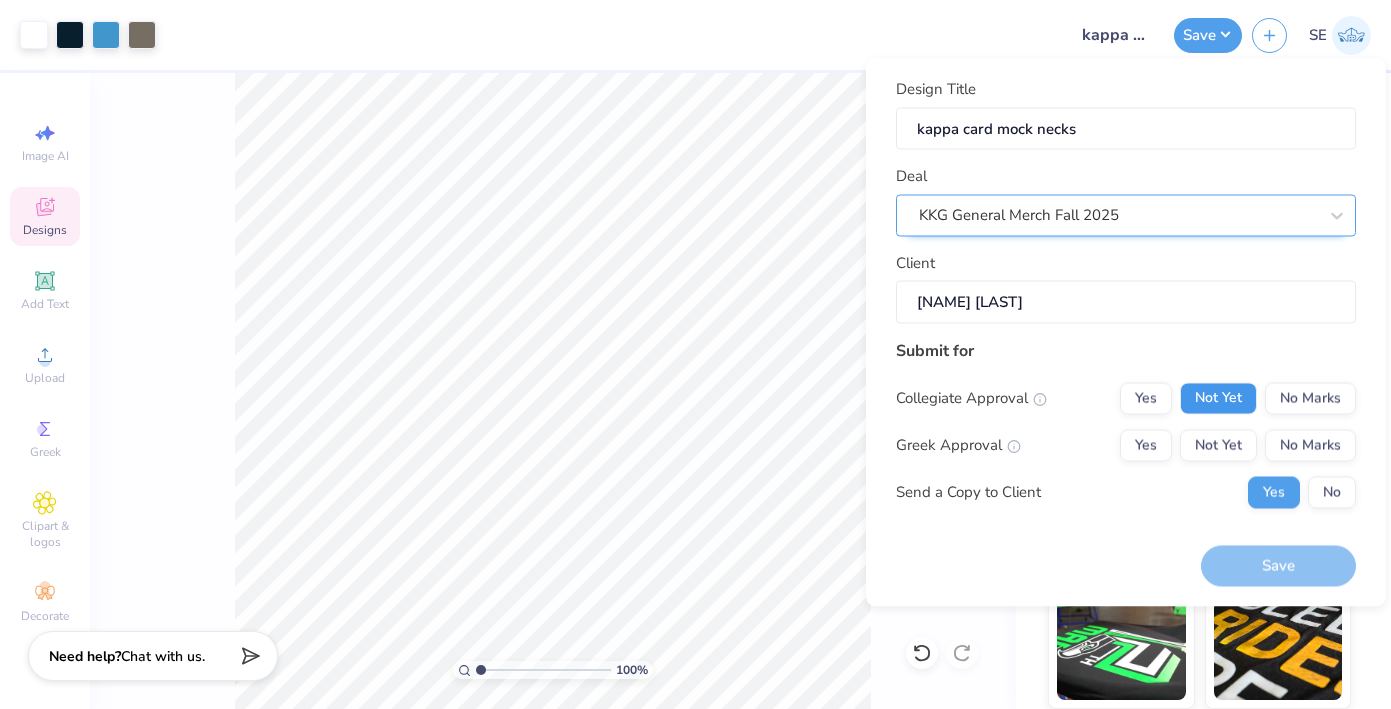 click on "Not Yet" at bounding box center [1218, 398] 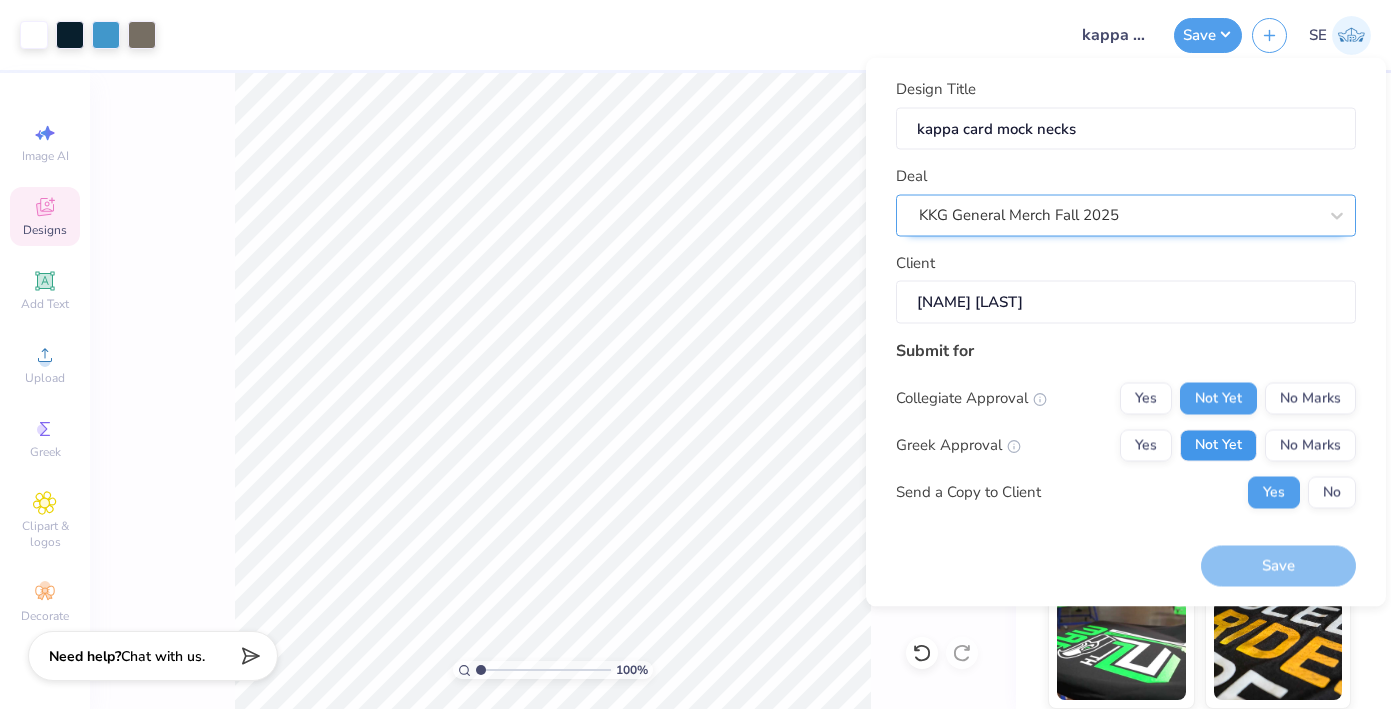 click on "Not Yet" at bounding box center [1218, 445] 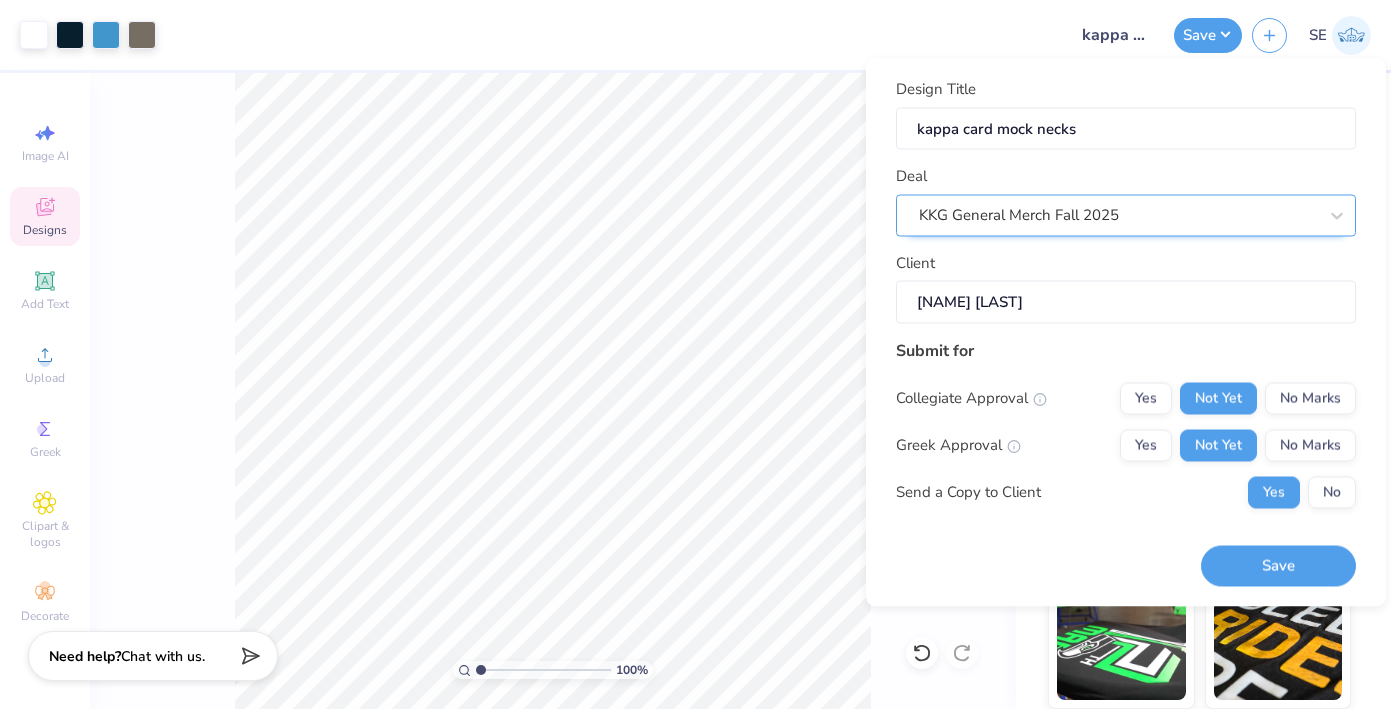 click on "Collegiate Approval Yes Not Yet No Marks Greek Approval Yes Not Yet No Marks Send a Copy to Client Yes No" at bounding box center (1126, 445) 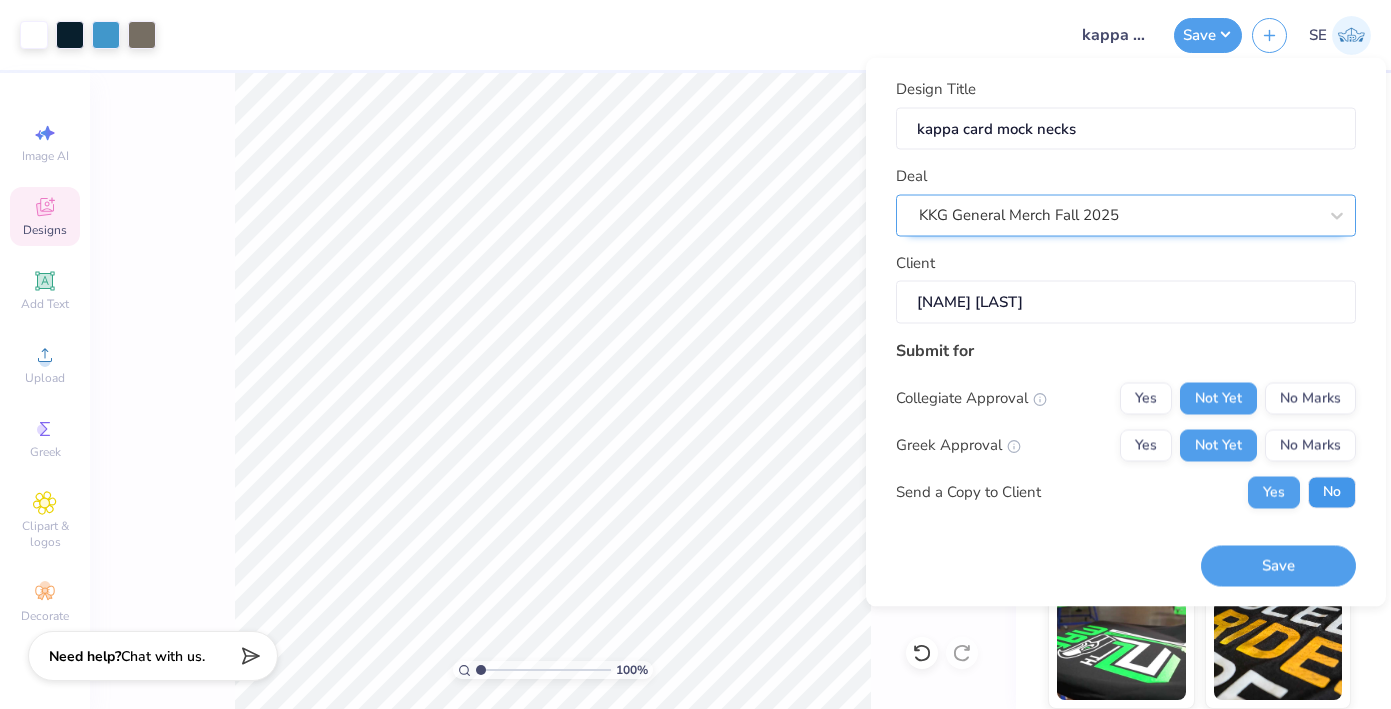 click on "No" at bounding box center [1332, 492] 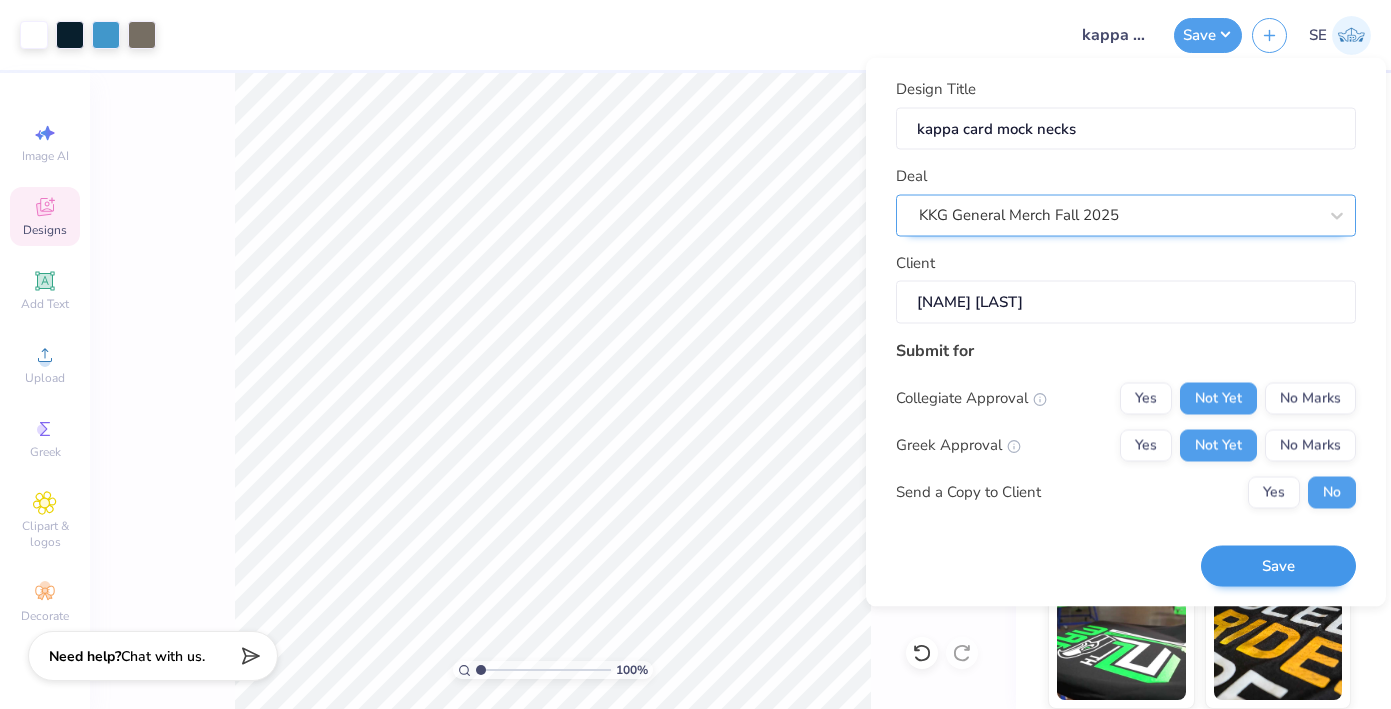 click on "Save" at bounding box center [1278, 566] 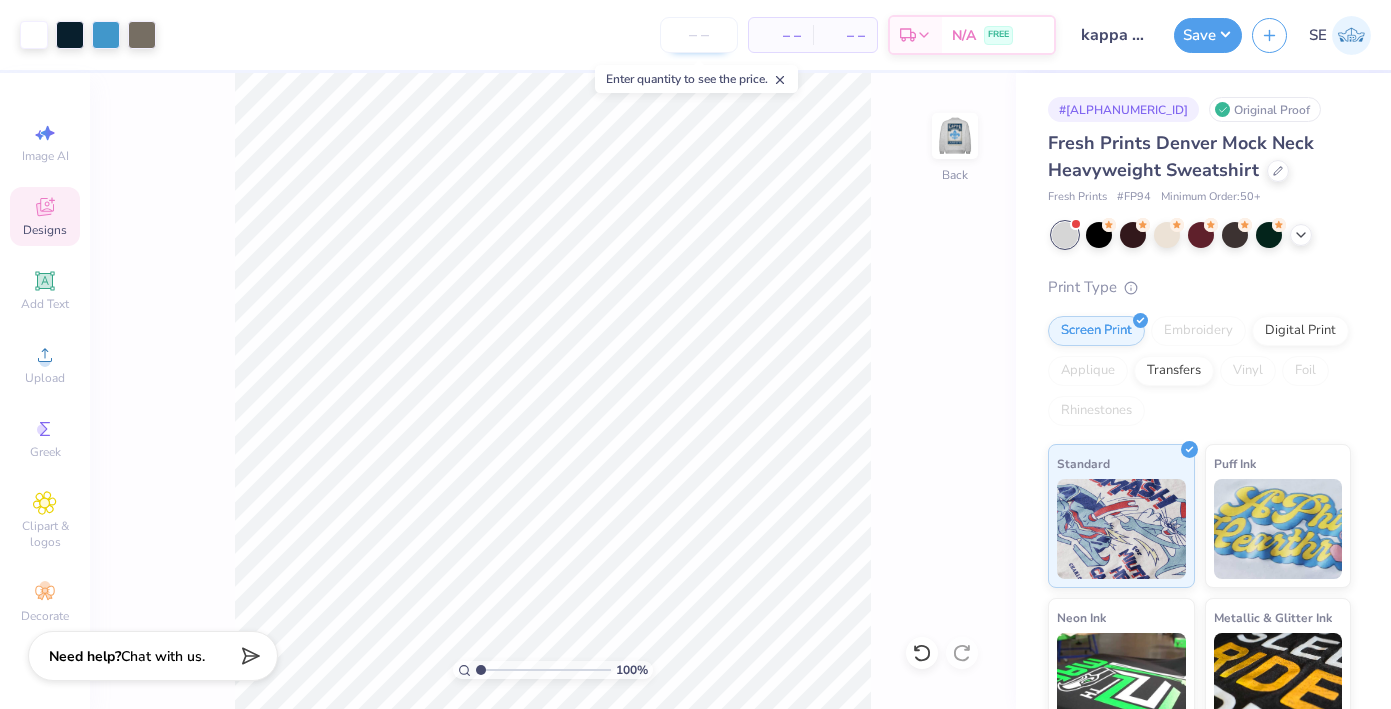 click at bounding box center (699, 35) 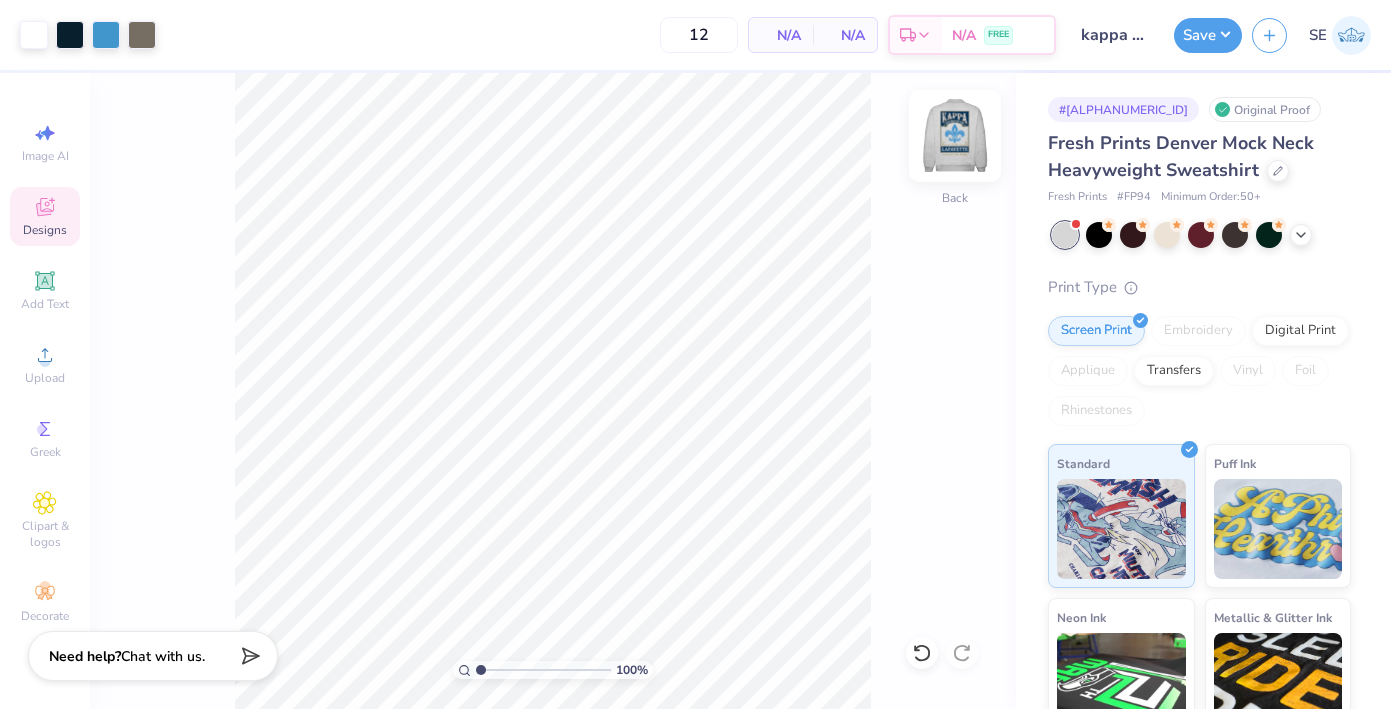 type on "50" 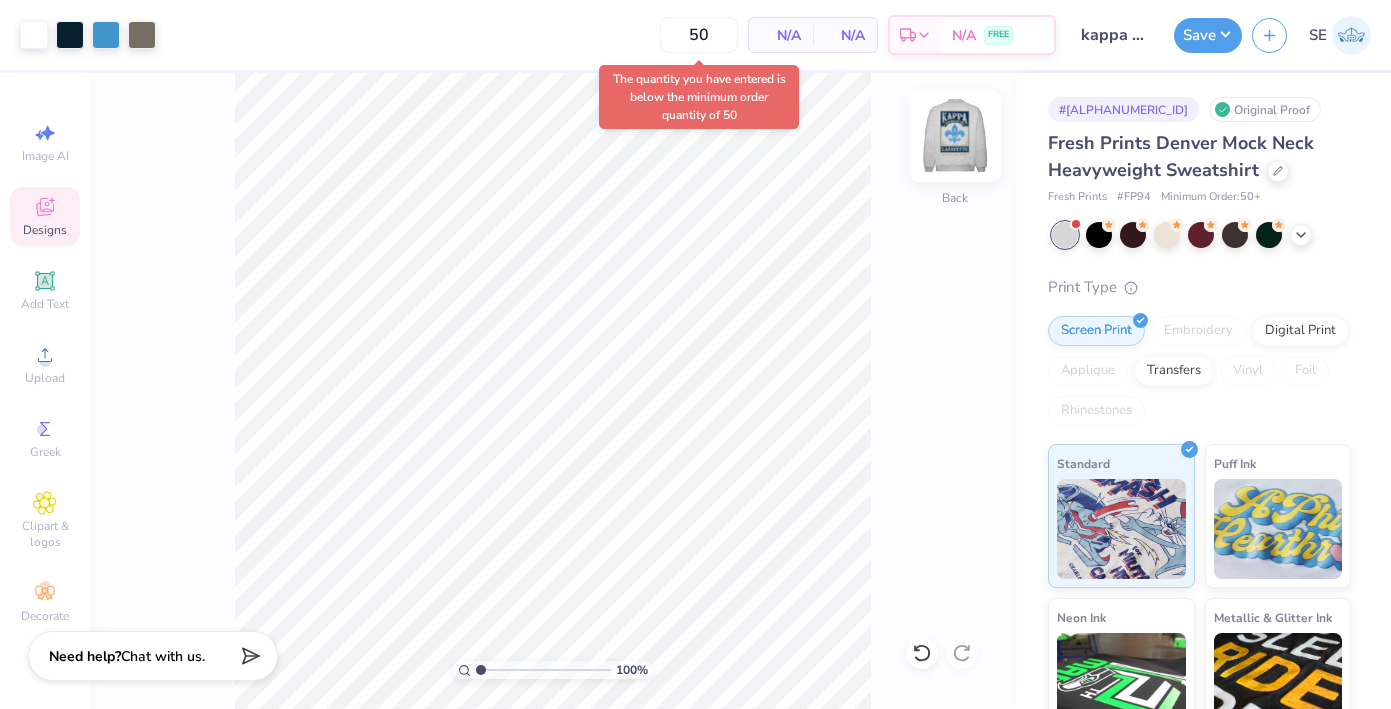 click at bounding box center (955, 136) 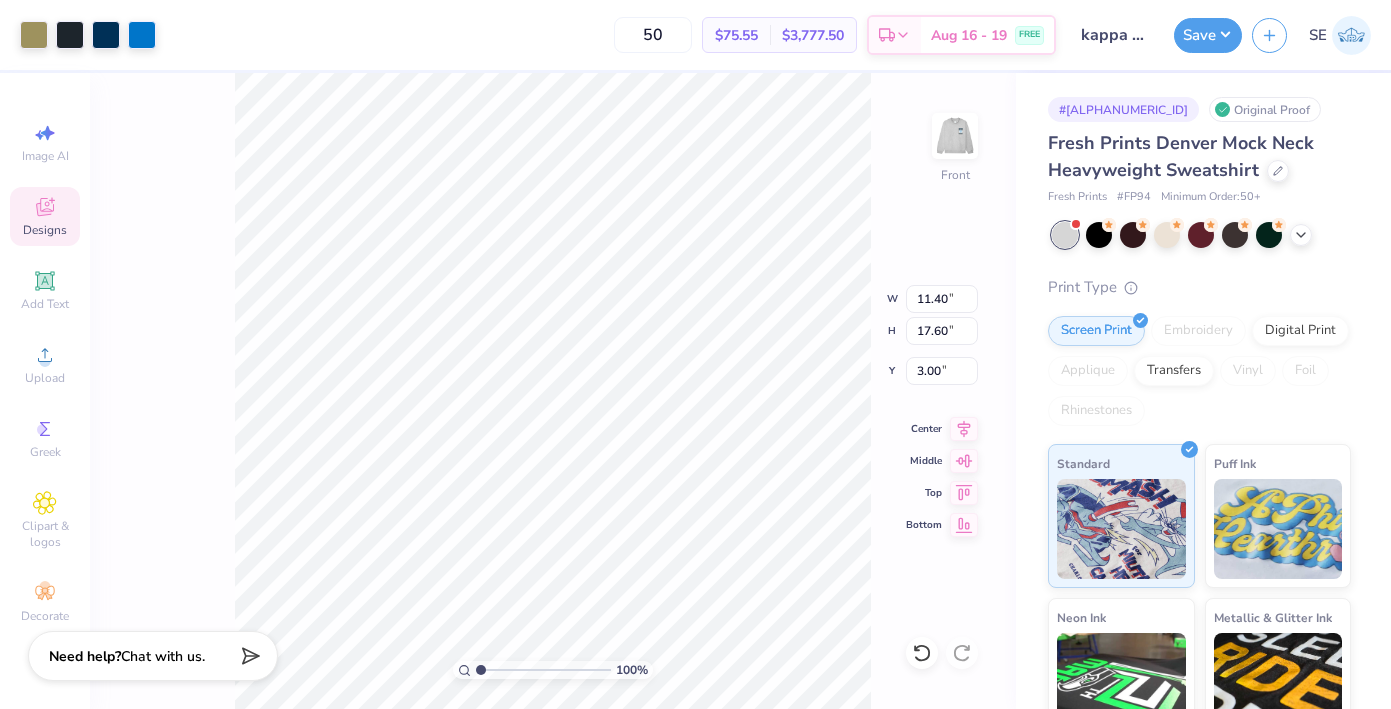 type on "7.59" 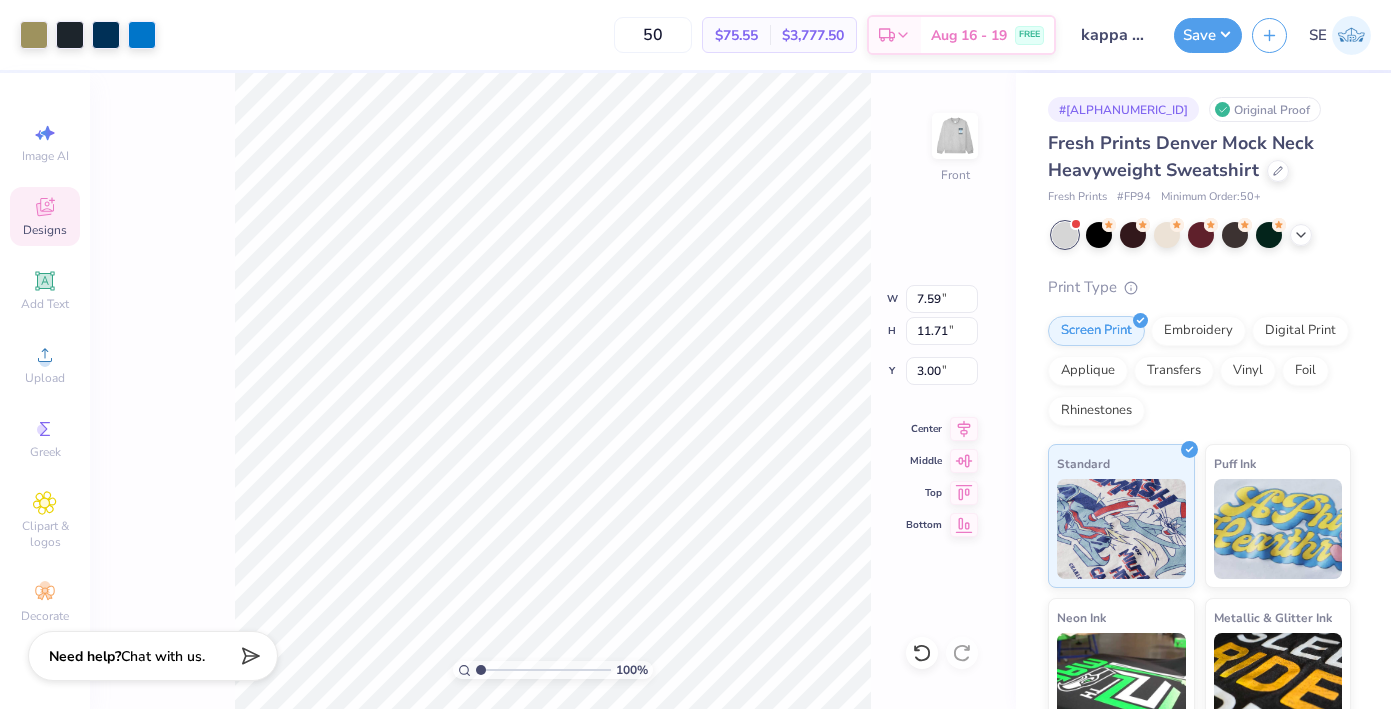 type on "6.39" 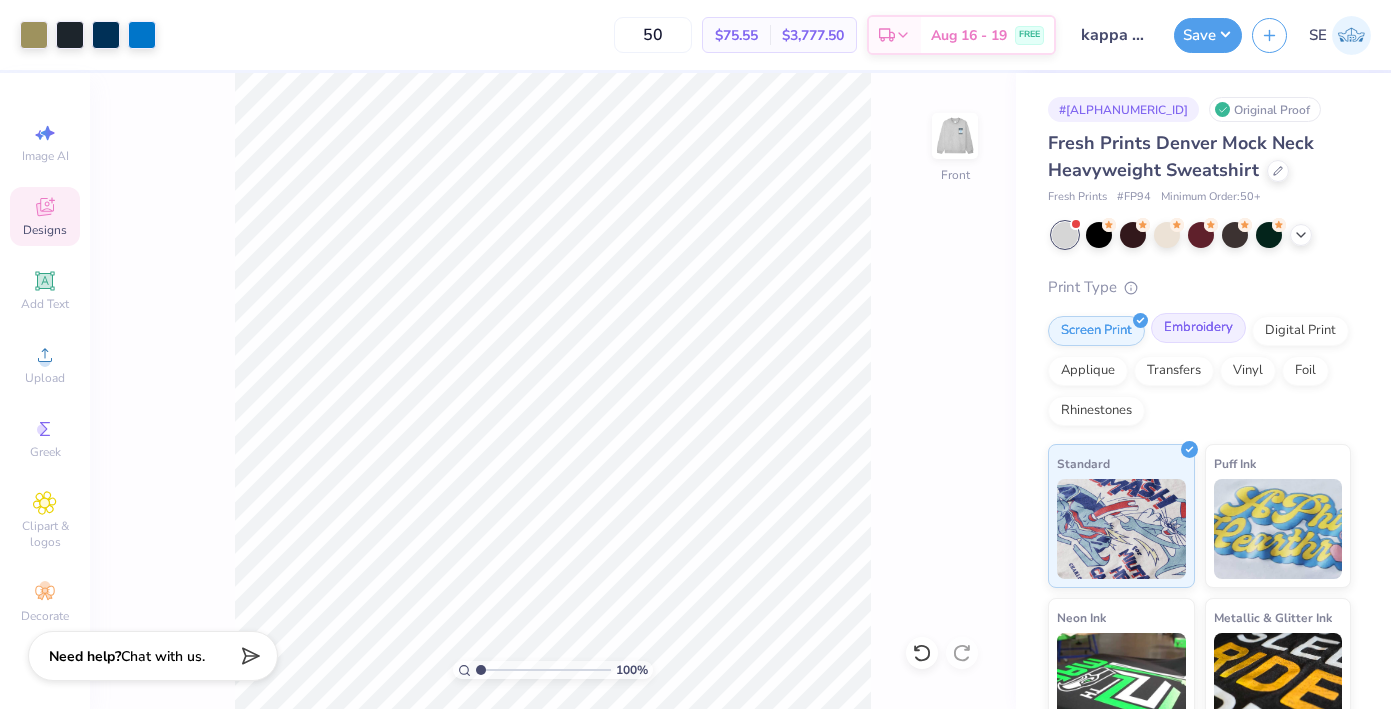 click on "Embroidery" at bounding box center (1198, 328) 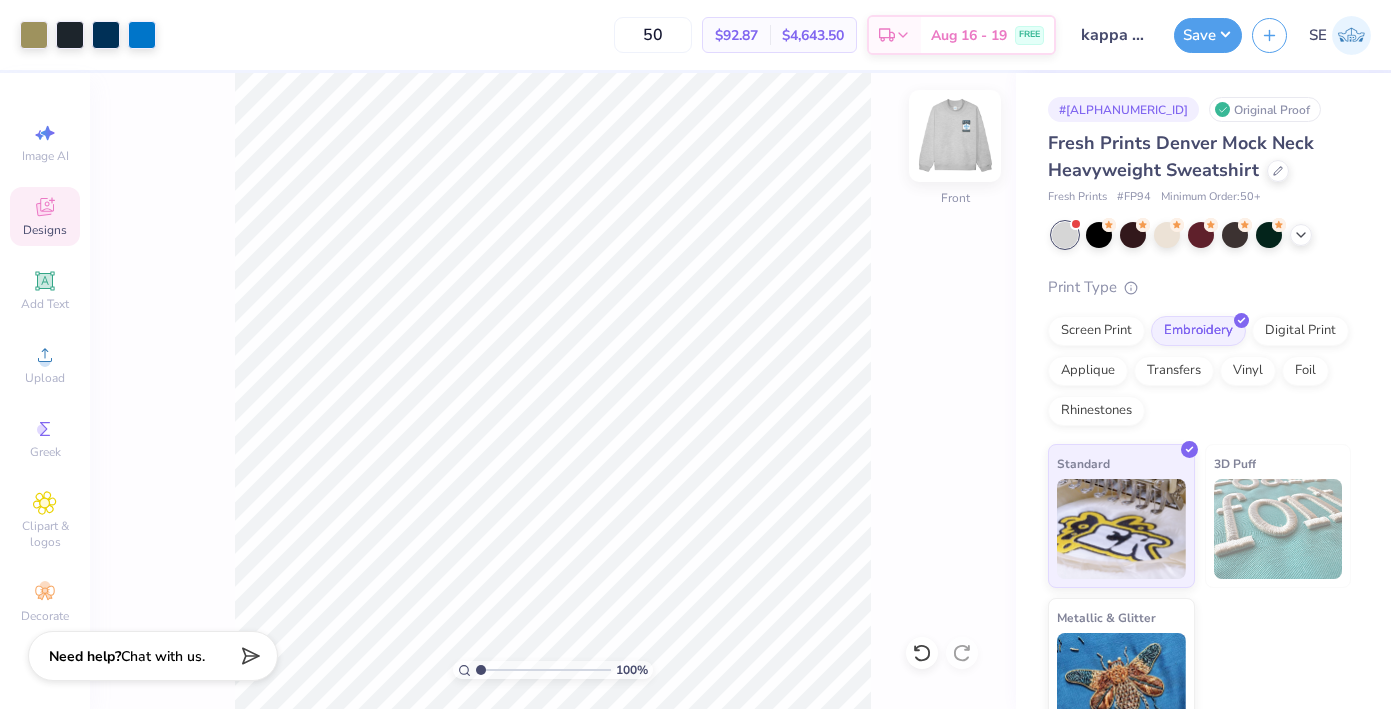 click at bounding box center (955, 136) 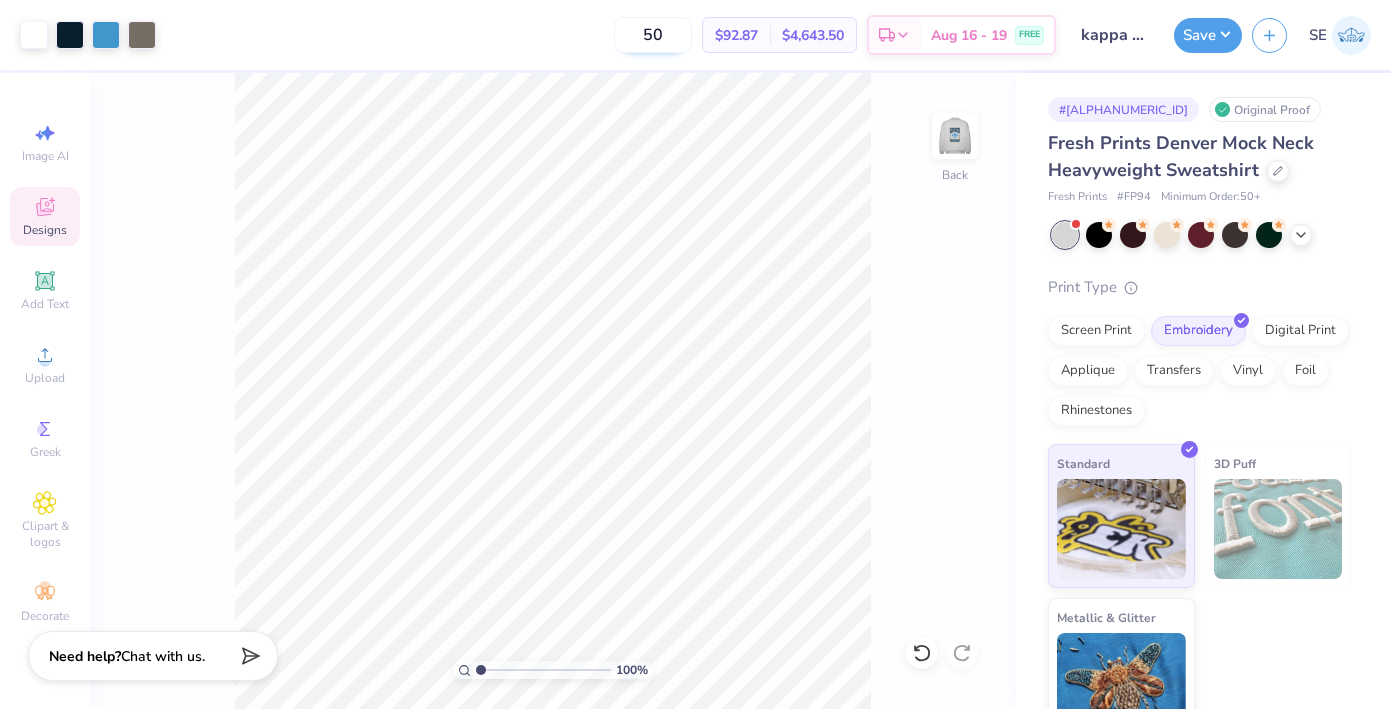click on "50" at bounding box center (653, 35) 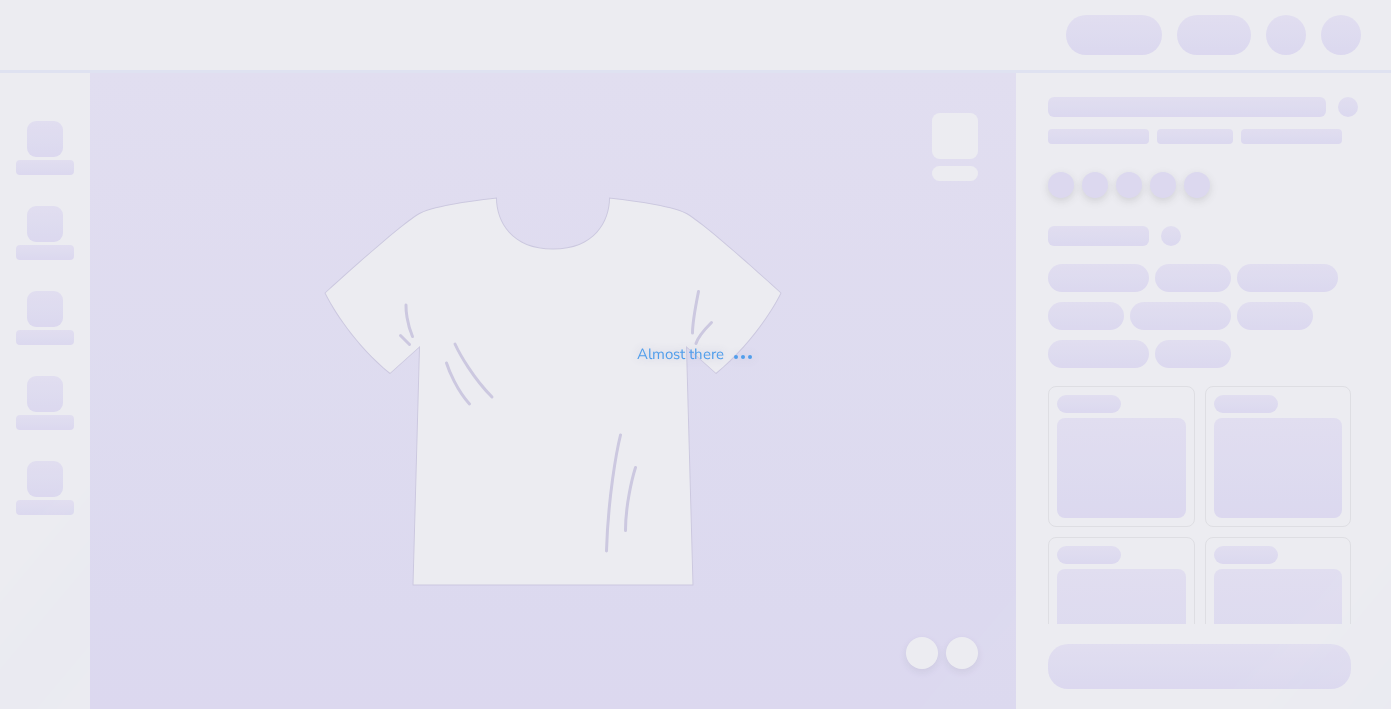 scroll, scrollTop: 0, scrollLeft: 0, axis: both 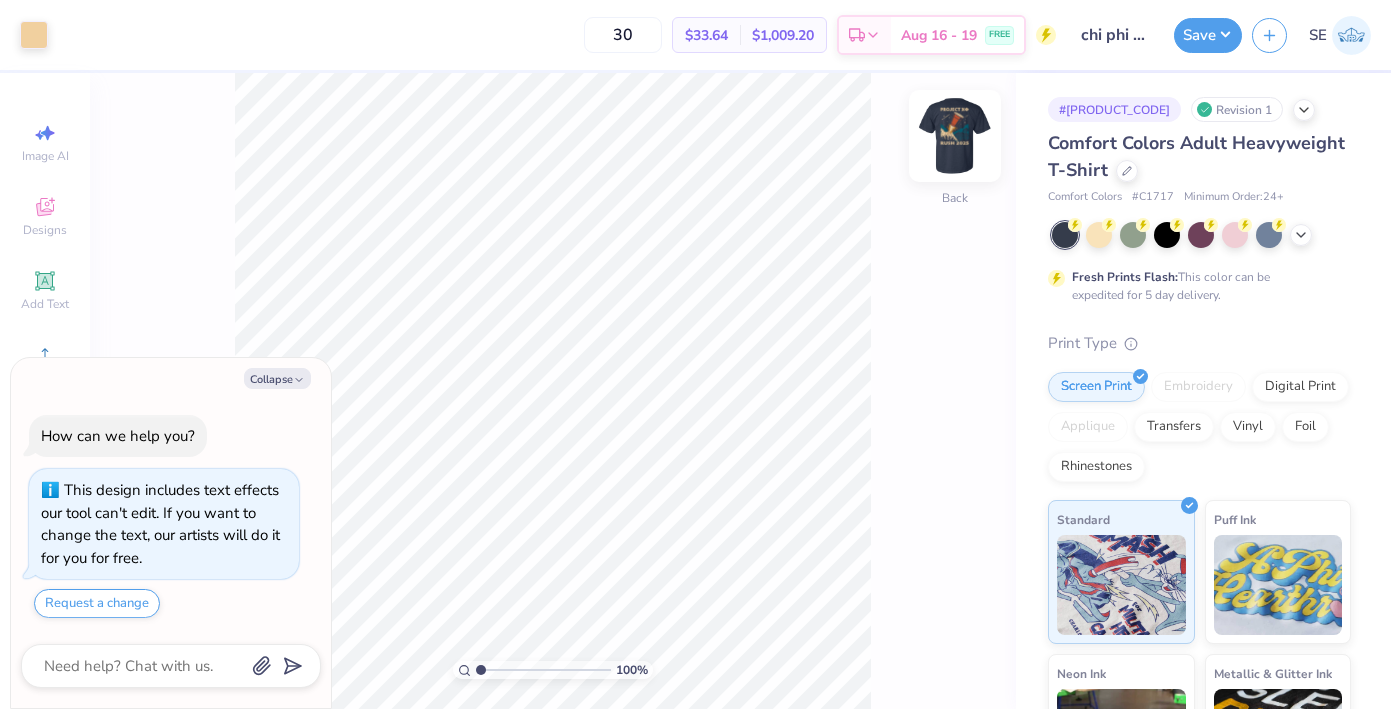 click at bounding box center (955, 136) 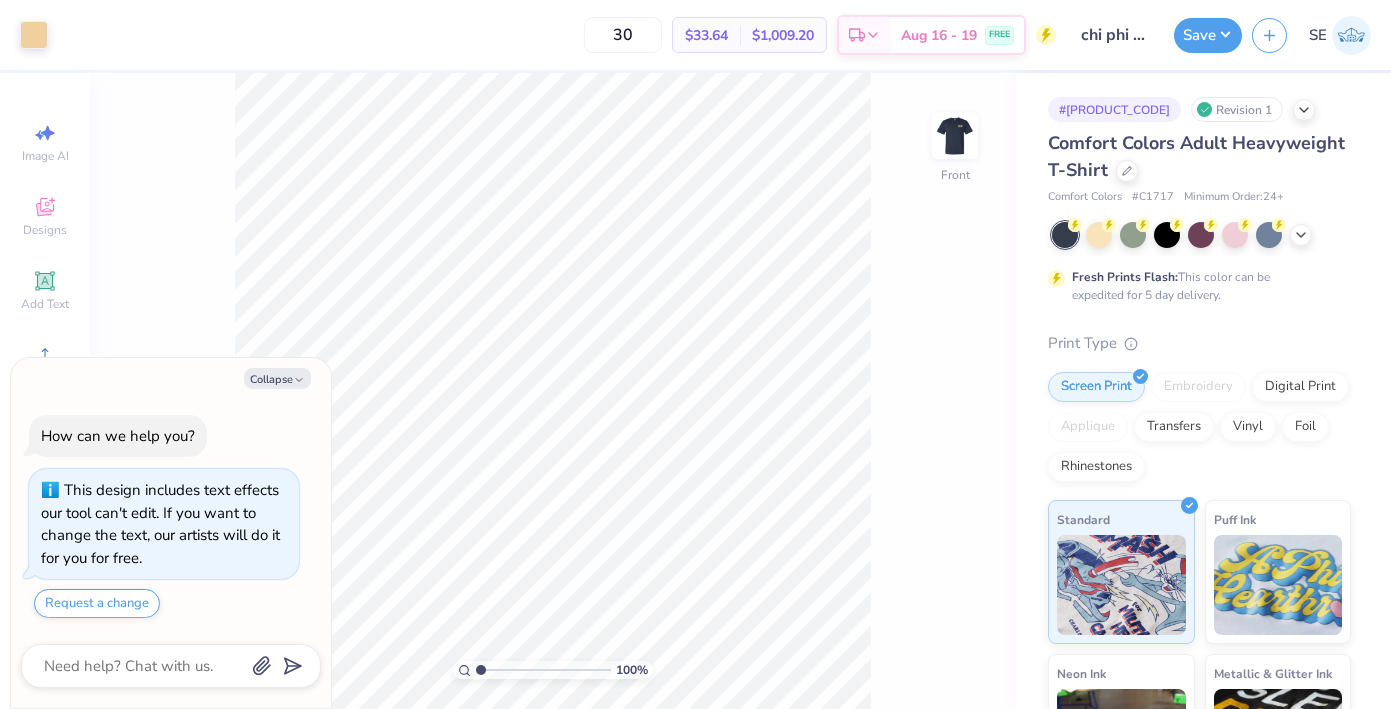 type on "x" 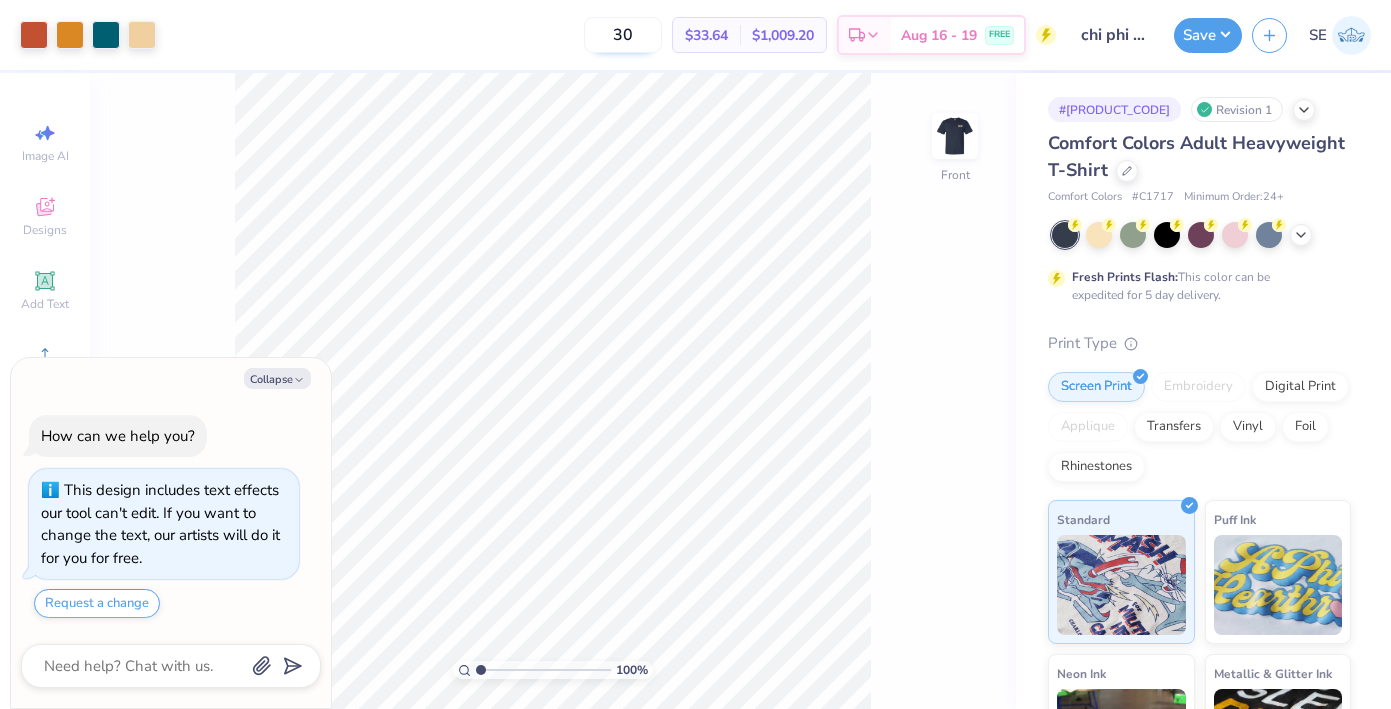 click on "30" at bounding box center [623, 35] 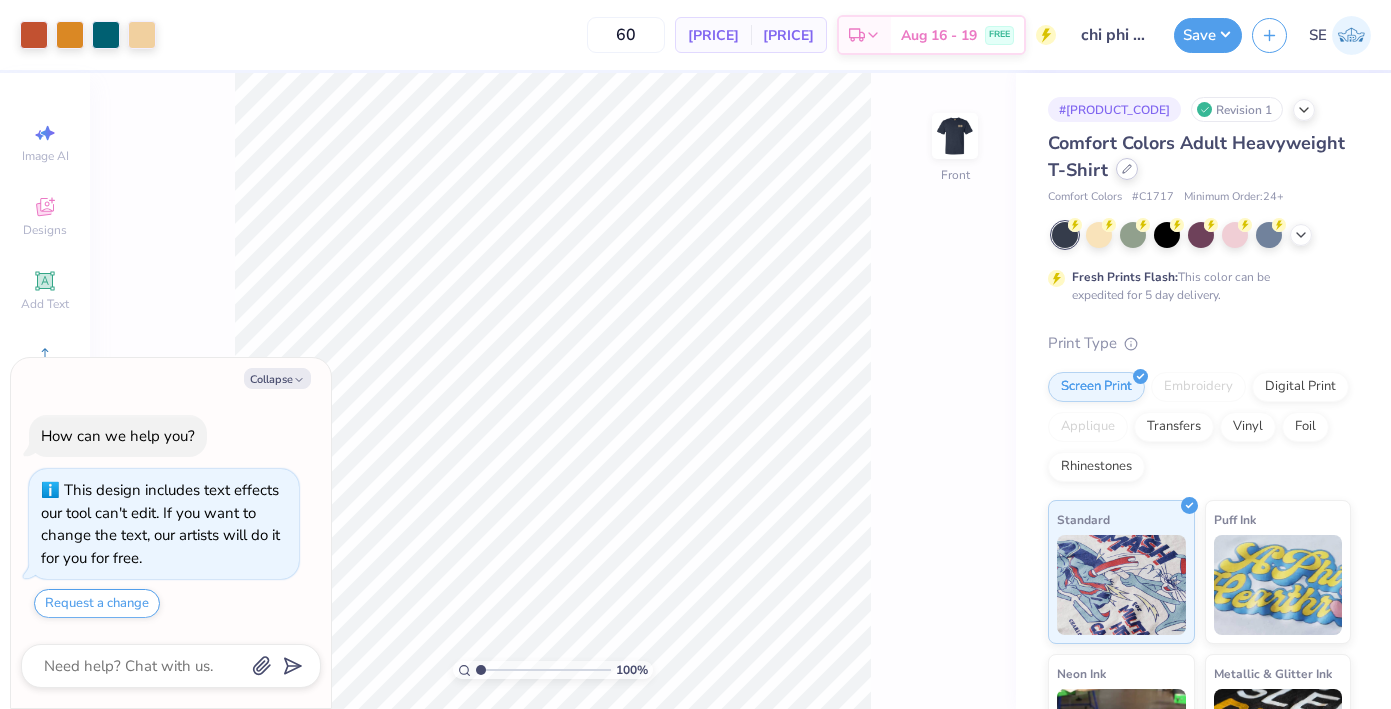 type on "60" 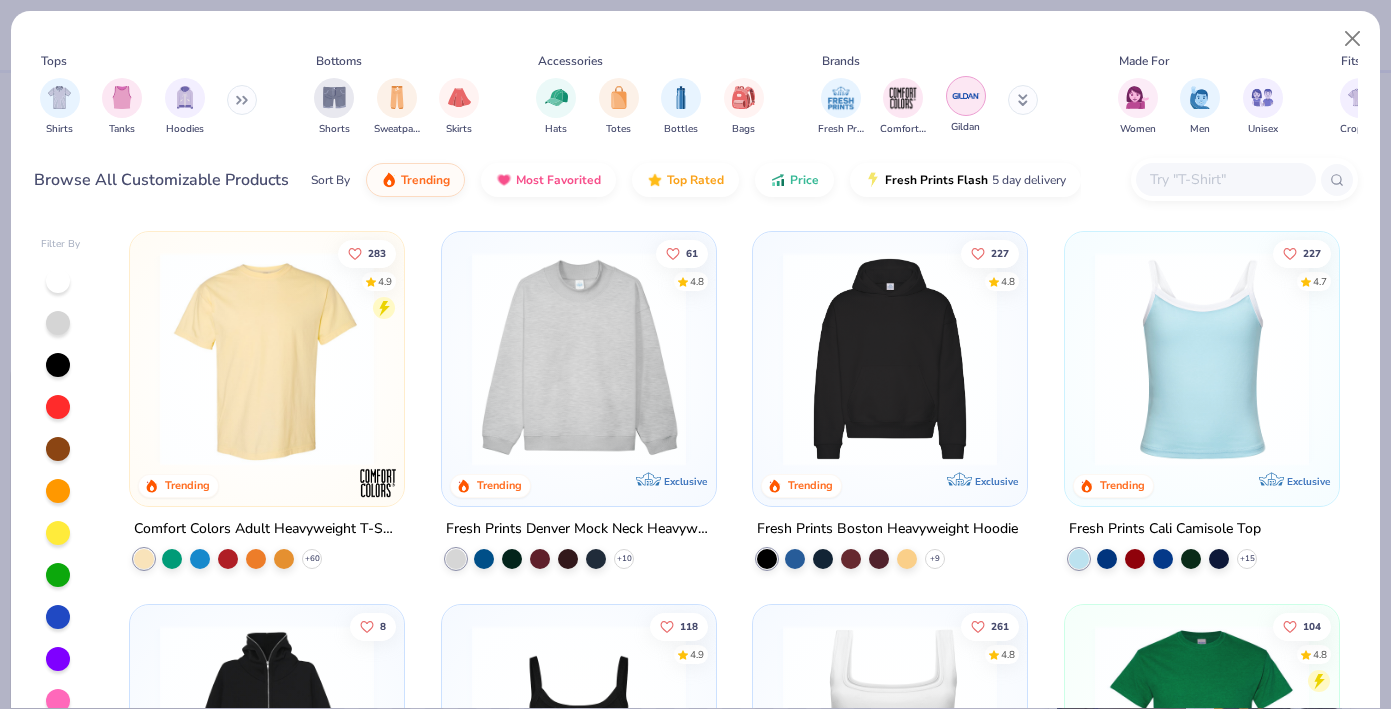 click at bounding box center (966, 96) 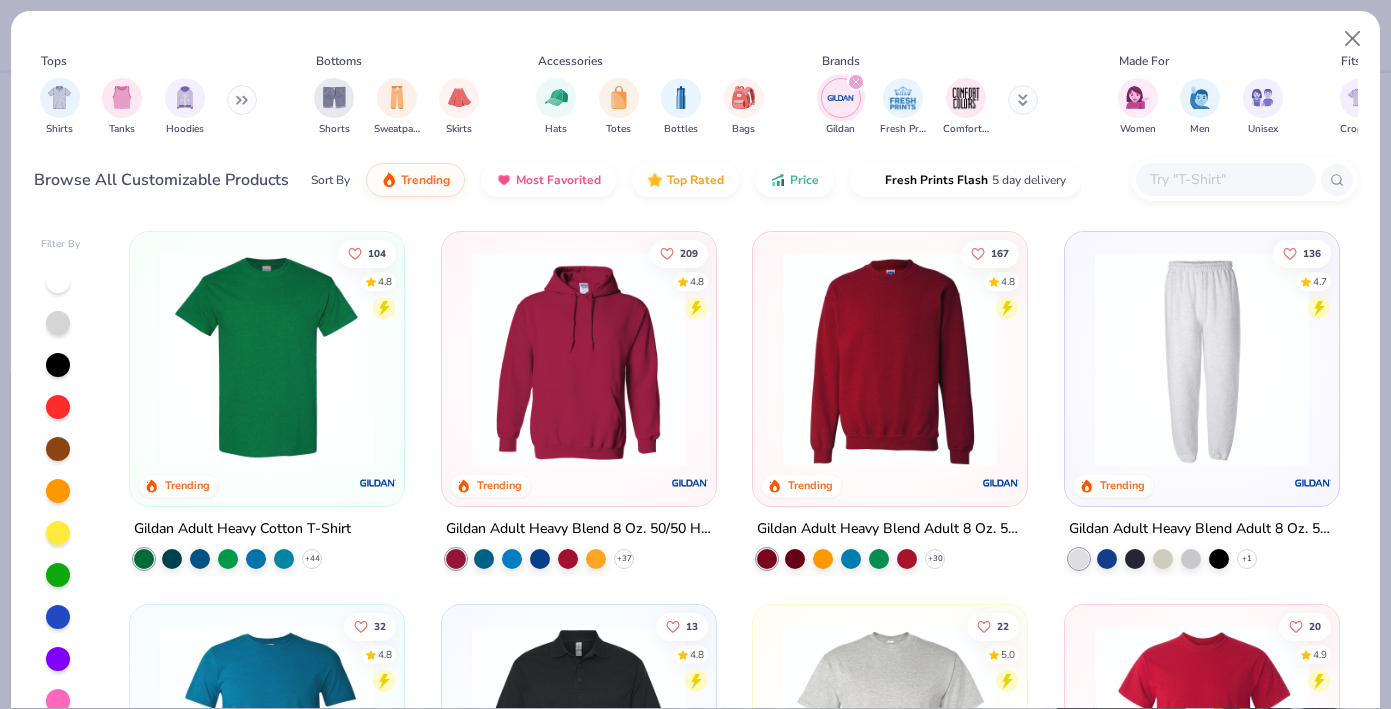 click at bounding box center (267, 359) 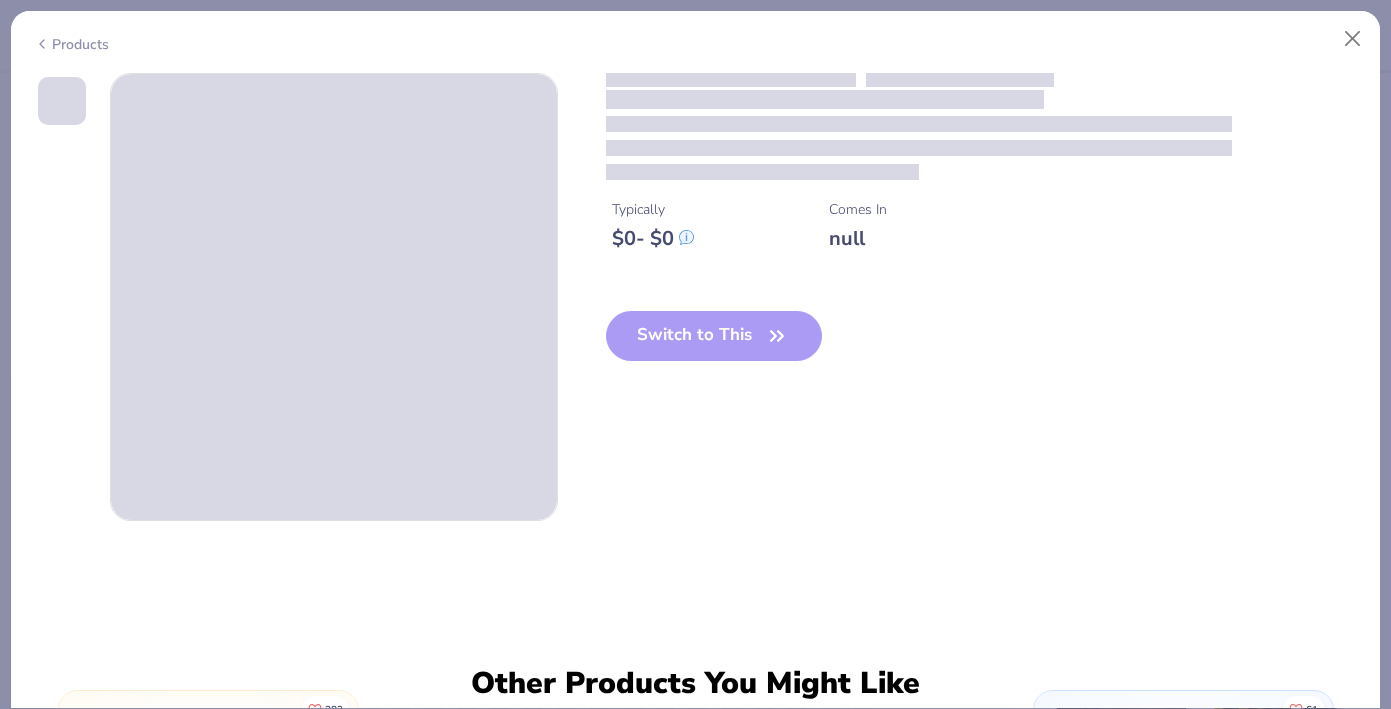 type on "x" 